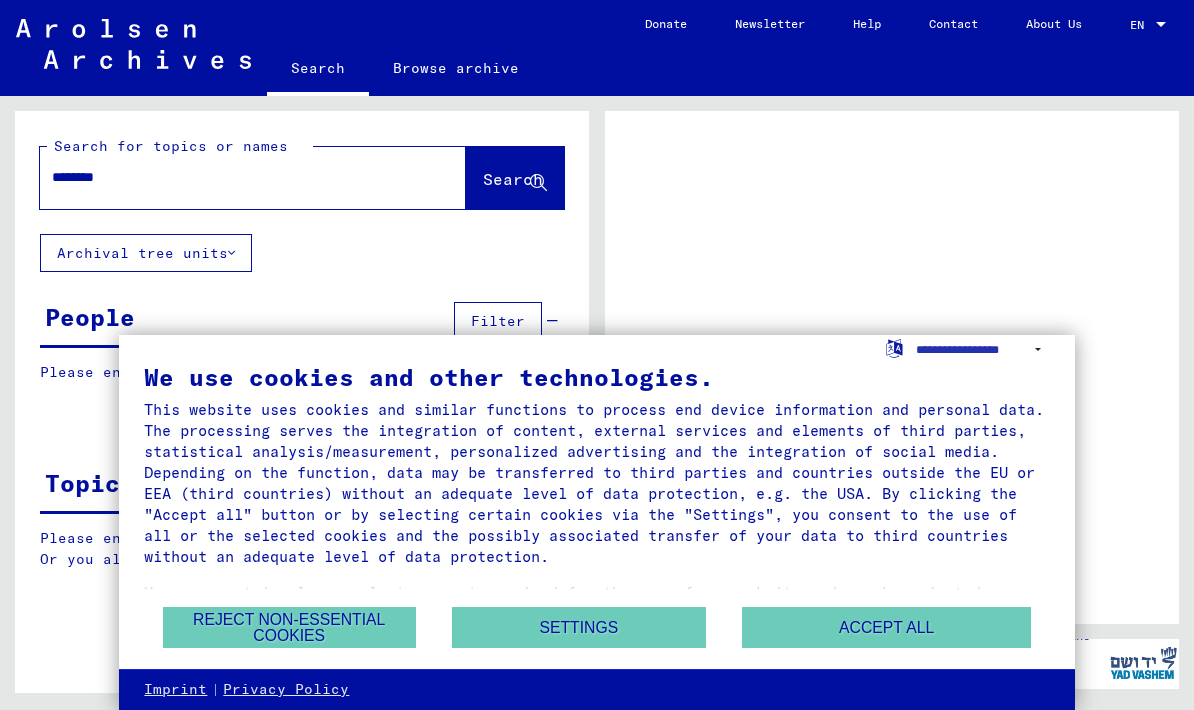 scroll, scrollTop: 0, scrollLeft: 0, axis: both 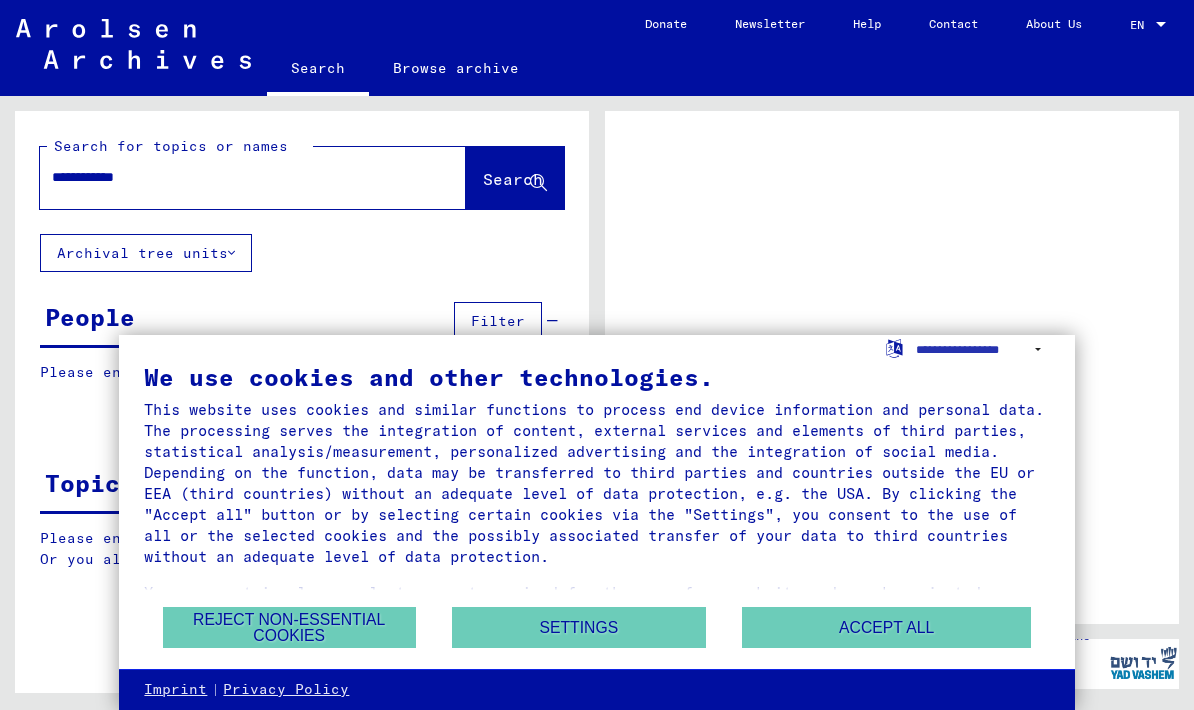 type on "**********" 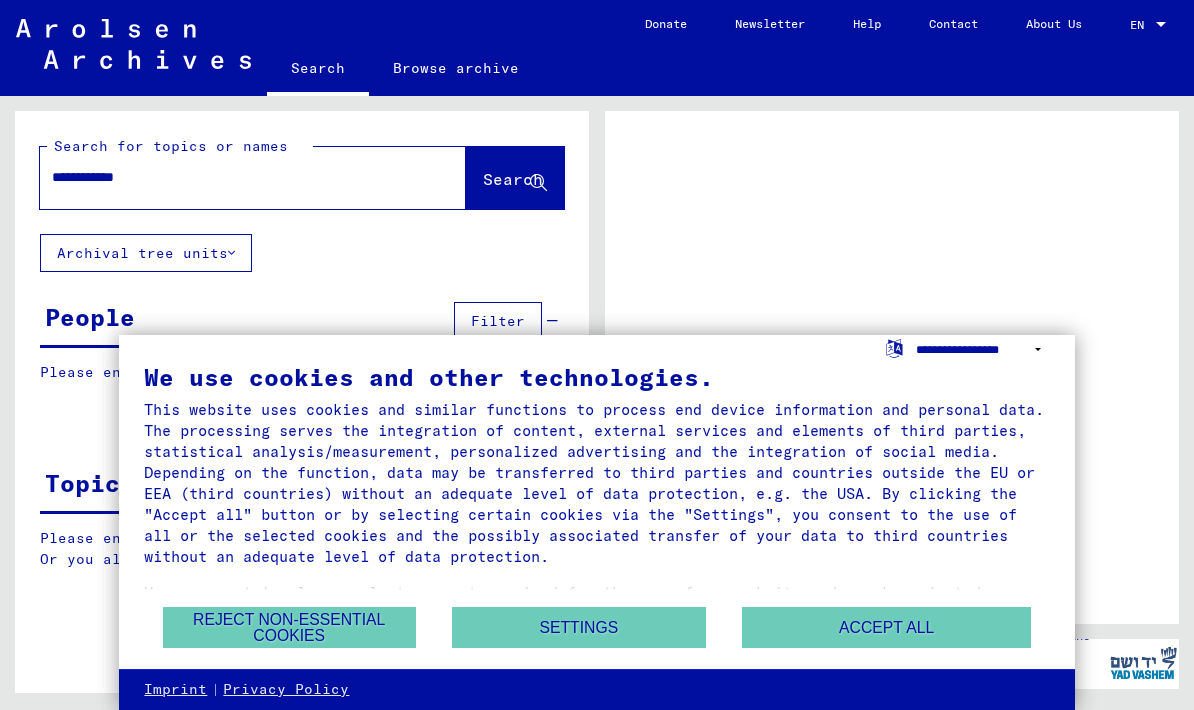 click on "**********" at bounding box center [983, 349] 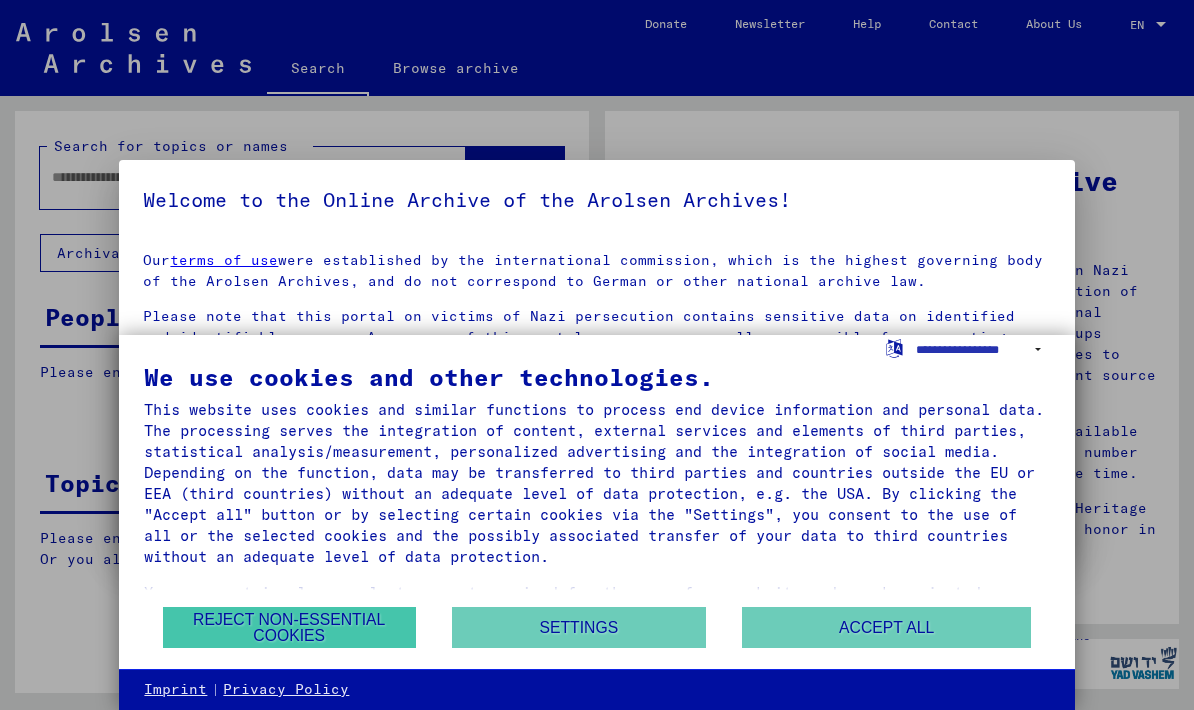click on "Reject non-essential cookies" at bounding box center [289, 627] 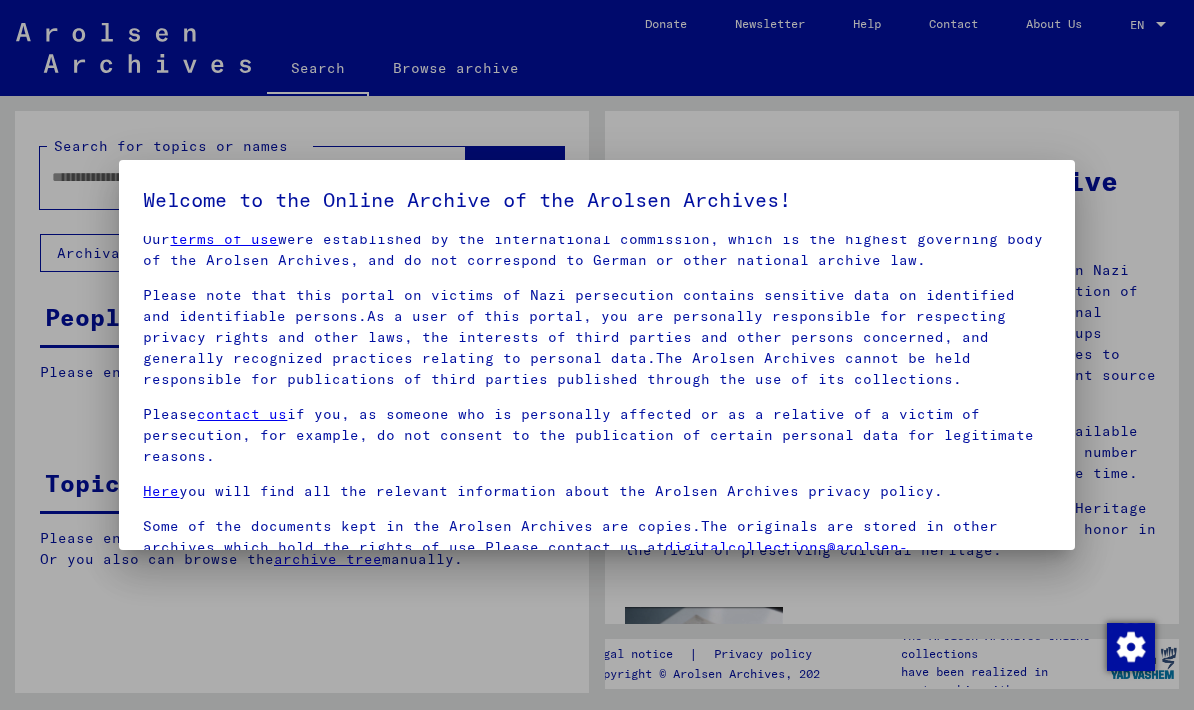 click at bounding box center (597, 355) 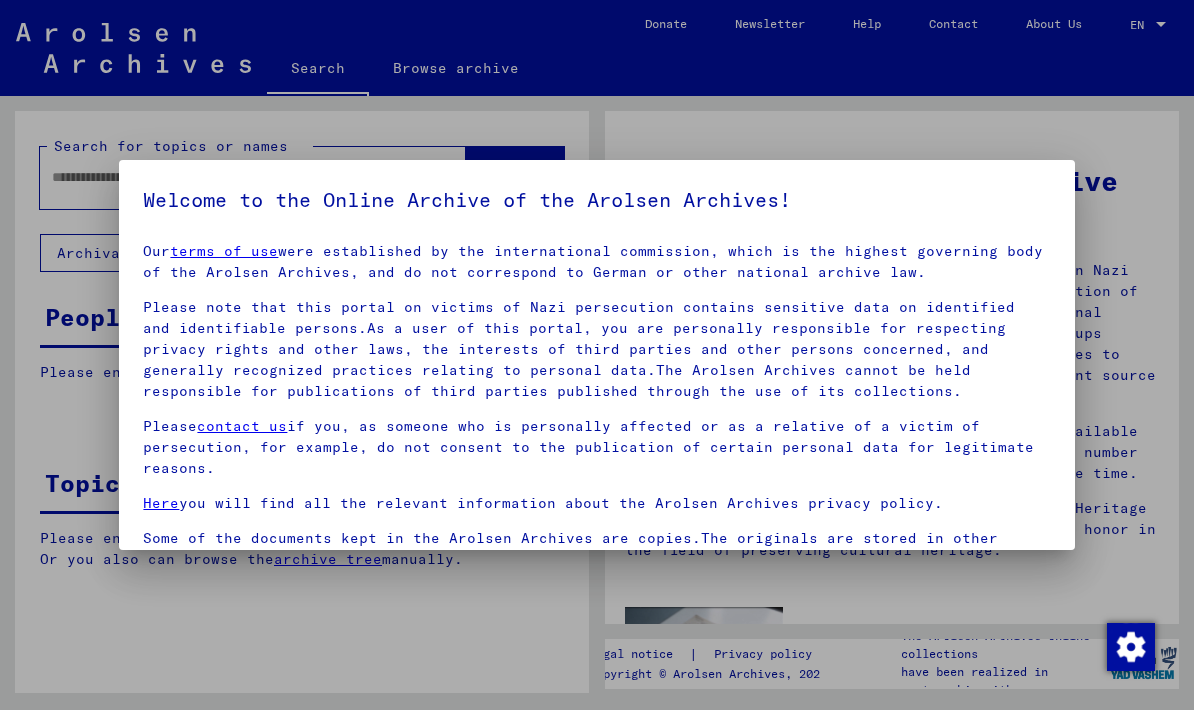 scroll, scrollTop: 8, scrollLeft: 0, axis: vertical 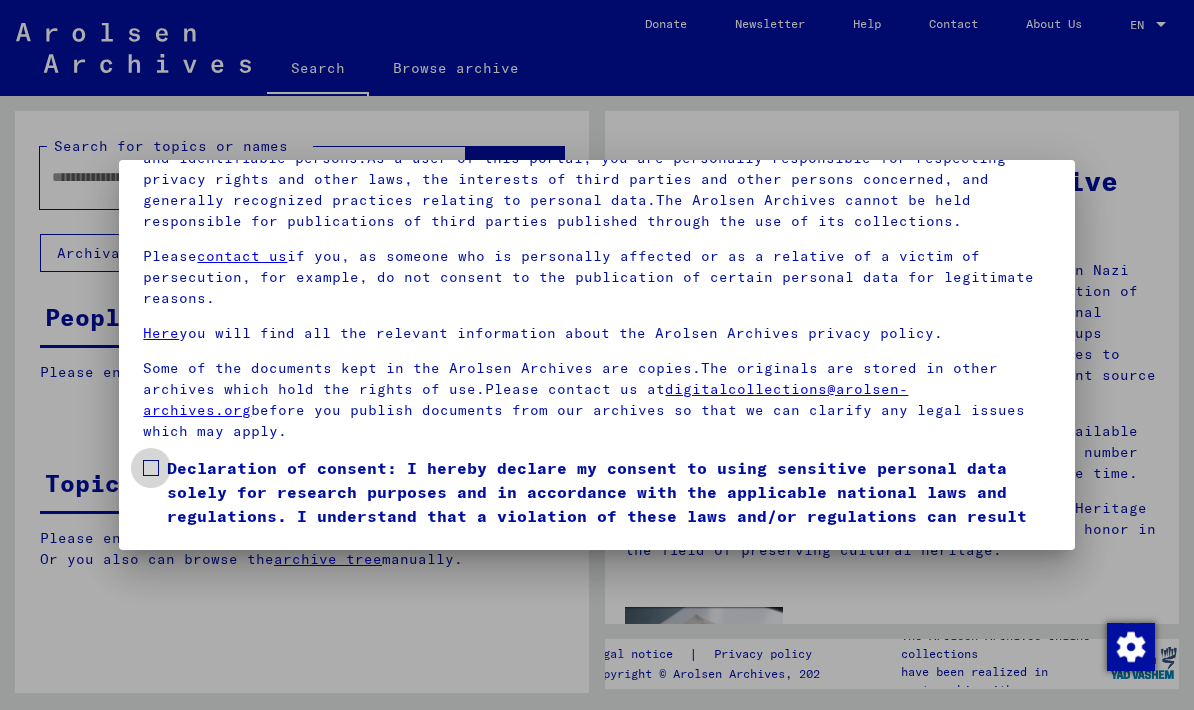 click on "Declaration of consent: I hereby declare my consent to using sensitive personal data solely for research purposes and in accordance with the applicable national laws and regulations. I understand that a violation of these laws and/or regulations can result in criminal proceedings." at bounding box center (596, 504) 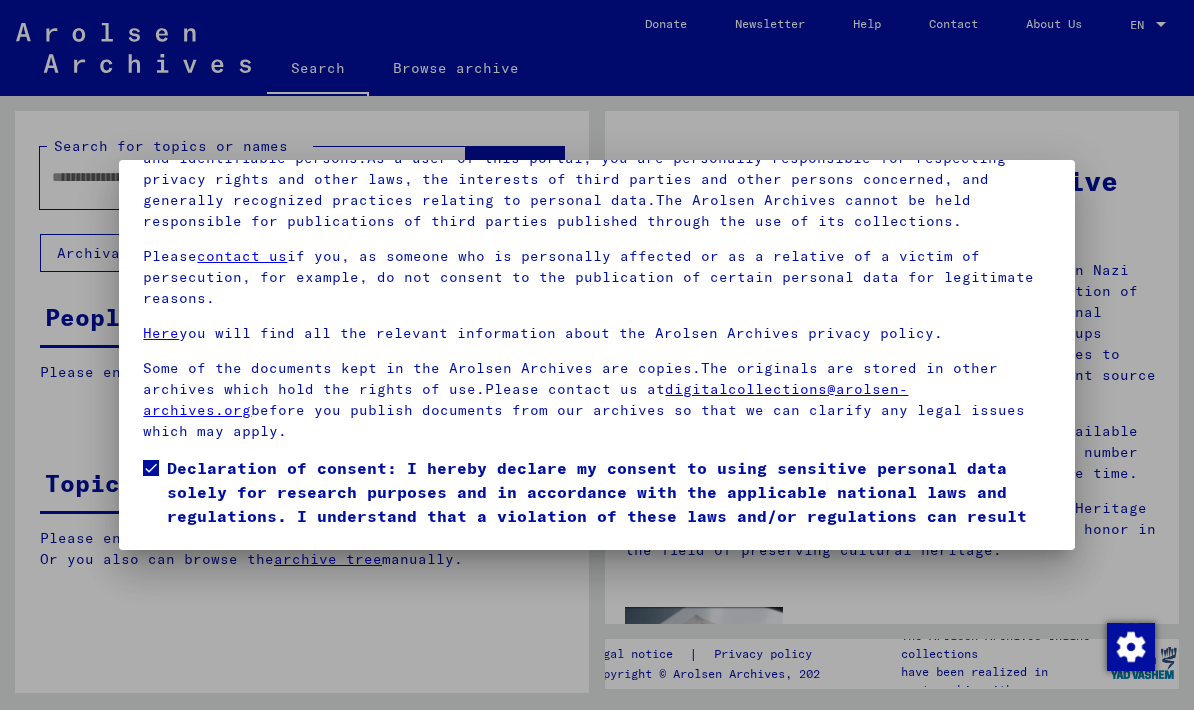 click on "Welcome to the Online Archive of the Arolsen Archives! Our  terms of use  were established by the international commission, which is the highest governing body of the Arolsen Archives, and do not correspond to German or other national archive law. Please note that this portal on victims of Nazi persecution contains sensitive data on identified and identifiable persons.As a user of this portal, you are personally responsible for respecting privacy rights and other laws, the interests of third parties and other persons concerned, and generally recognized practices relating to personal data.The Arolsen Archives cannot be held responsible for publications of third parties published through the use of its collections. Please  contact us  if you, as someone who is personally affected or as a relative of a victim of persecution, for example, do not consent to the publication of certain personal data for legitimate reasons. Here  you will find all the relevant information about the Arolsen Archives privacy policy." at bounding box center [596, 355] 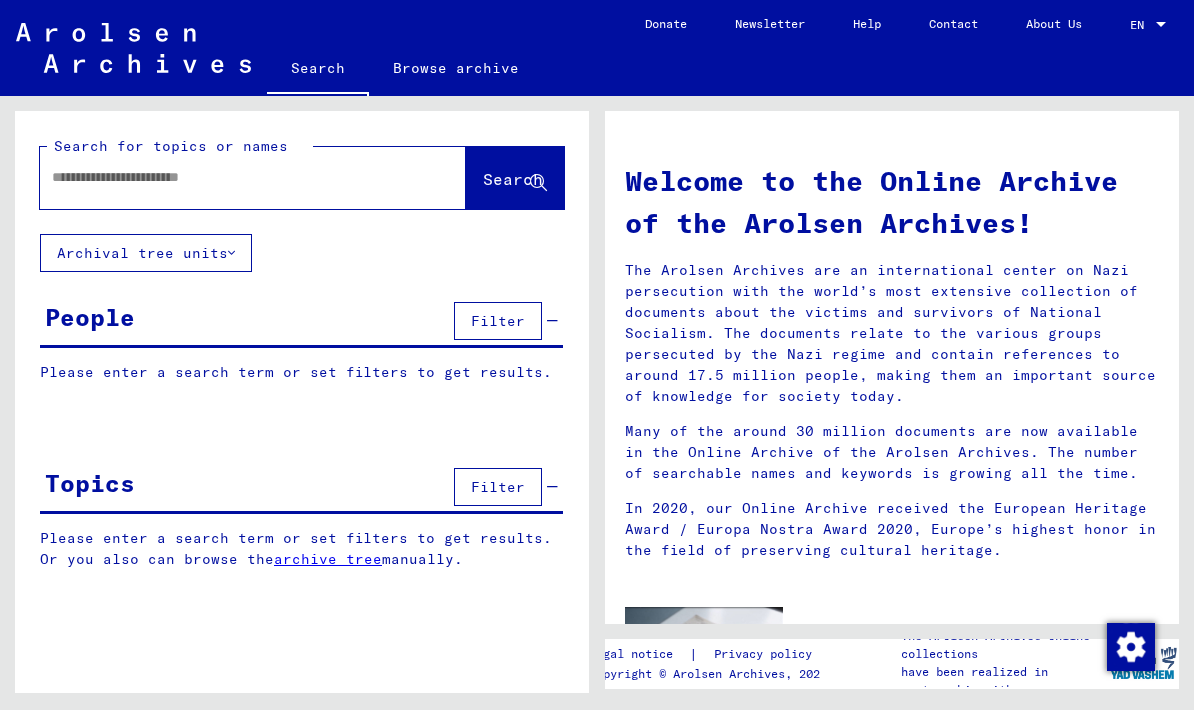 click 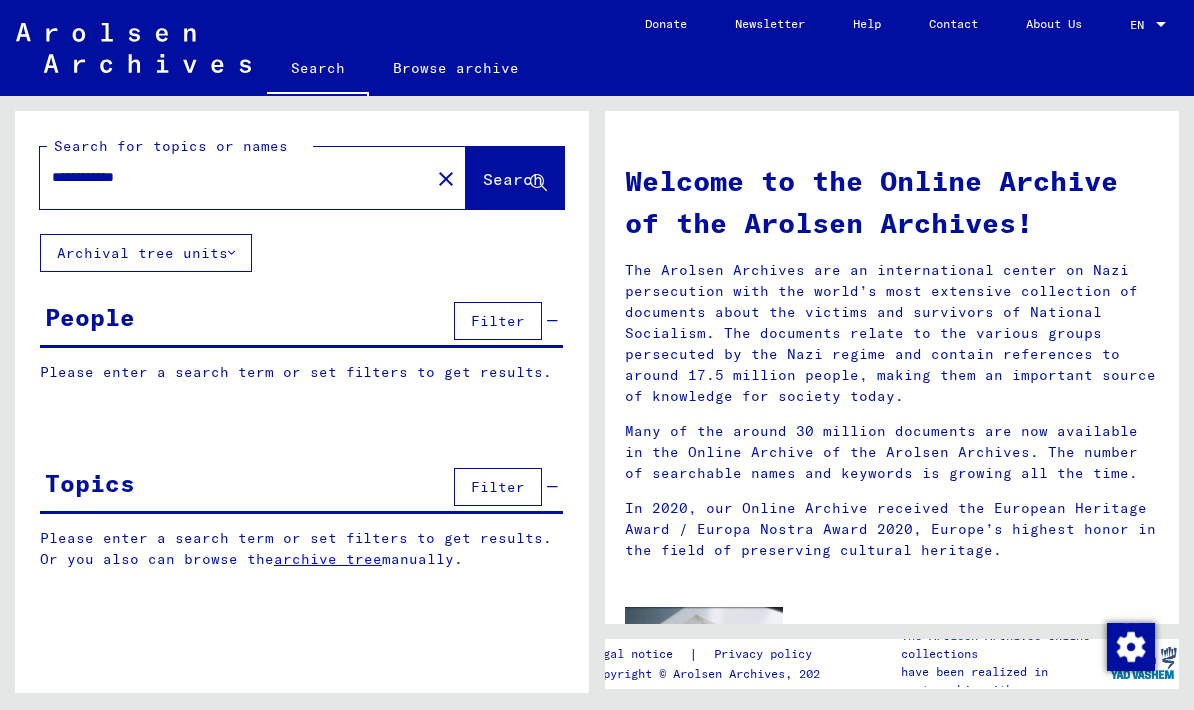 click on "Search" 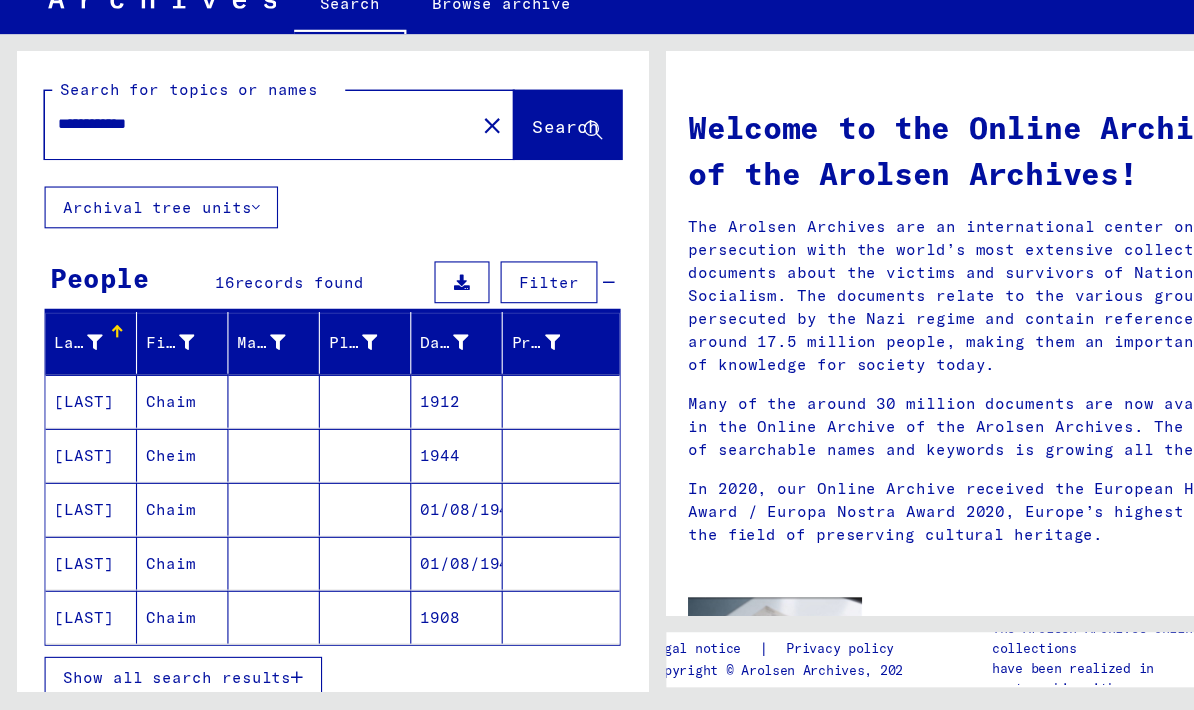 click on "[LAST]" at bounding box center [82, 478] 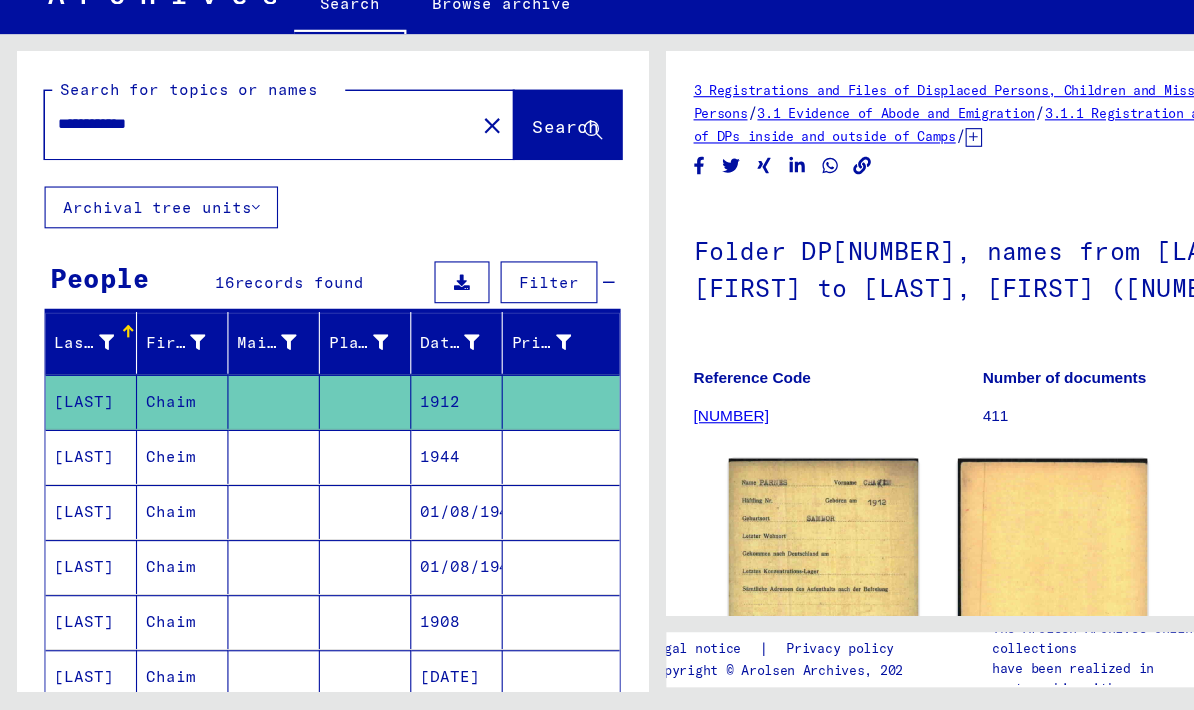 scroll, scrollTop: 0, scrollLeft: 0, axis: both 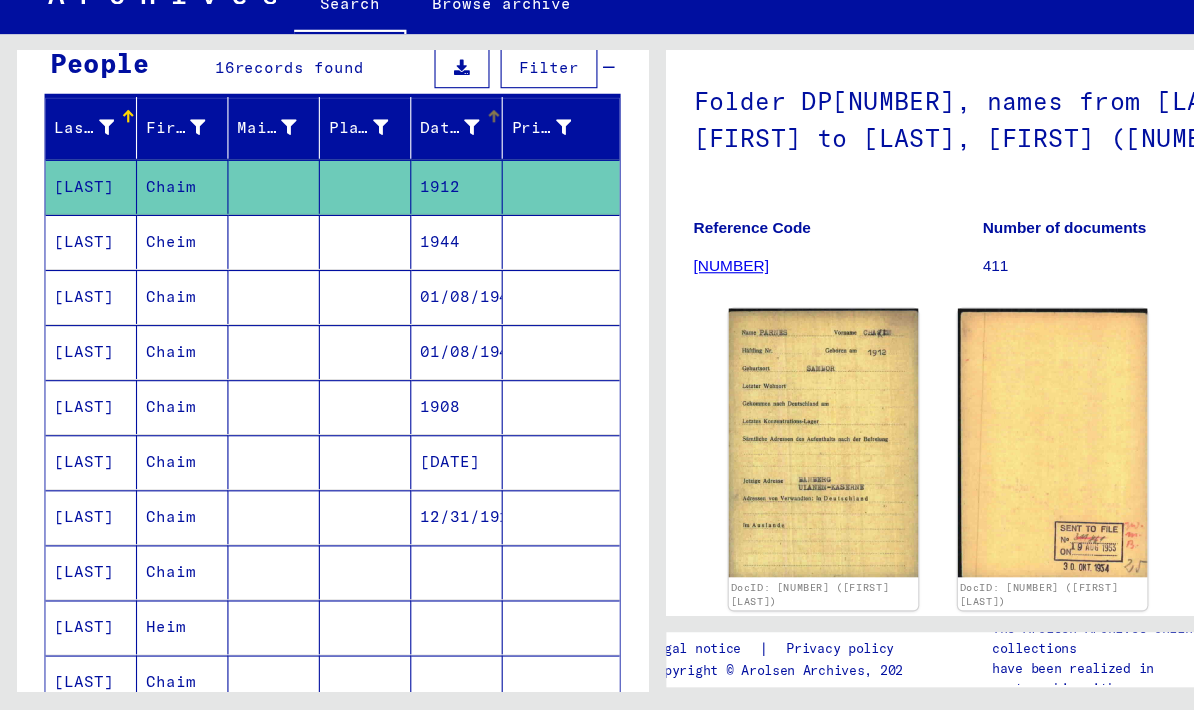 click at bounding box center [428, 181] 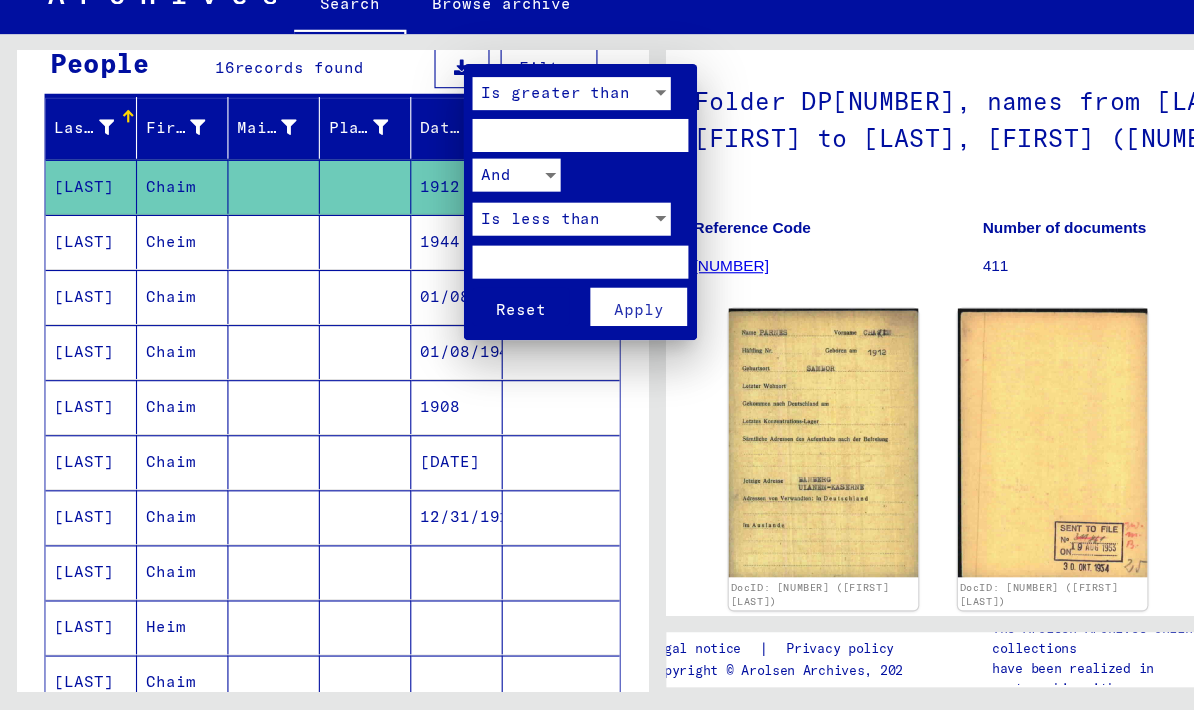click at bounding box center [597, 355] 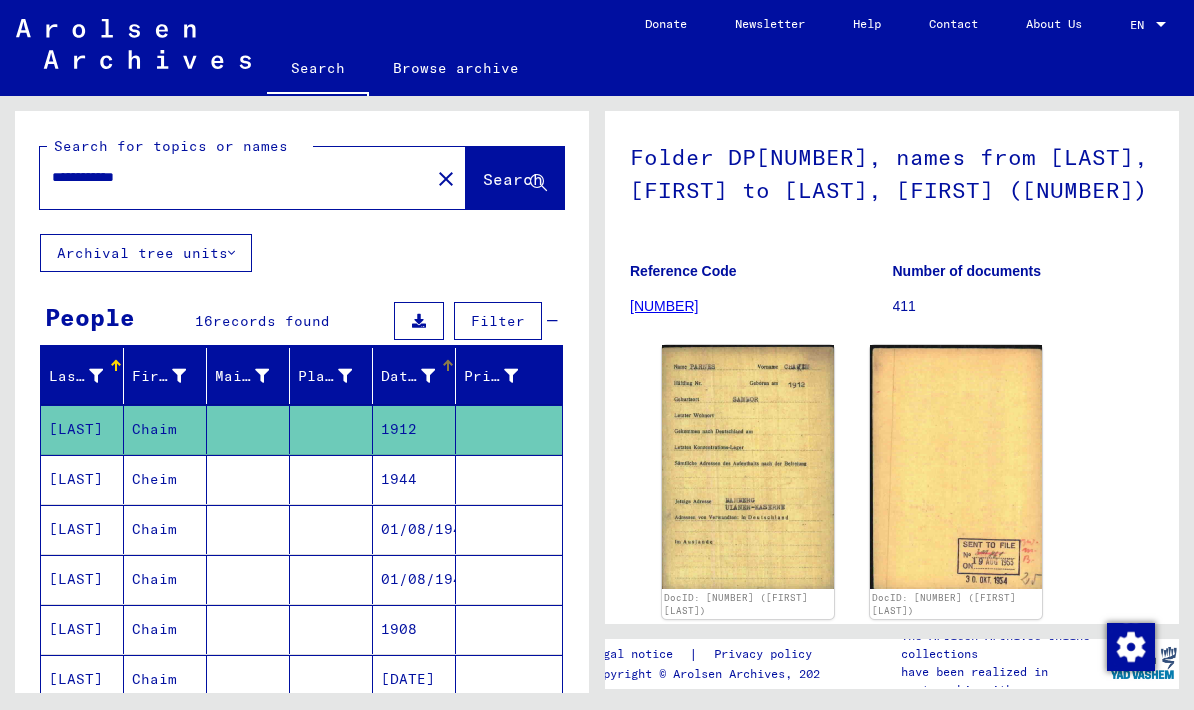 scroll, scrollTop: 0, scrollLeft: 0, axis: both 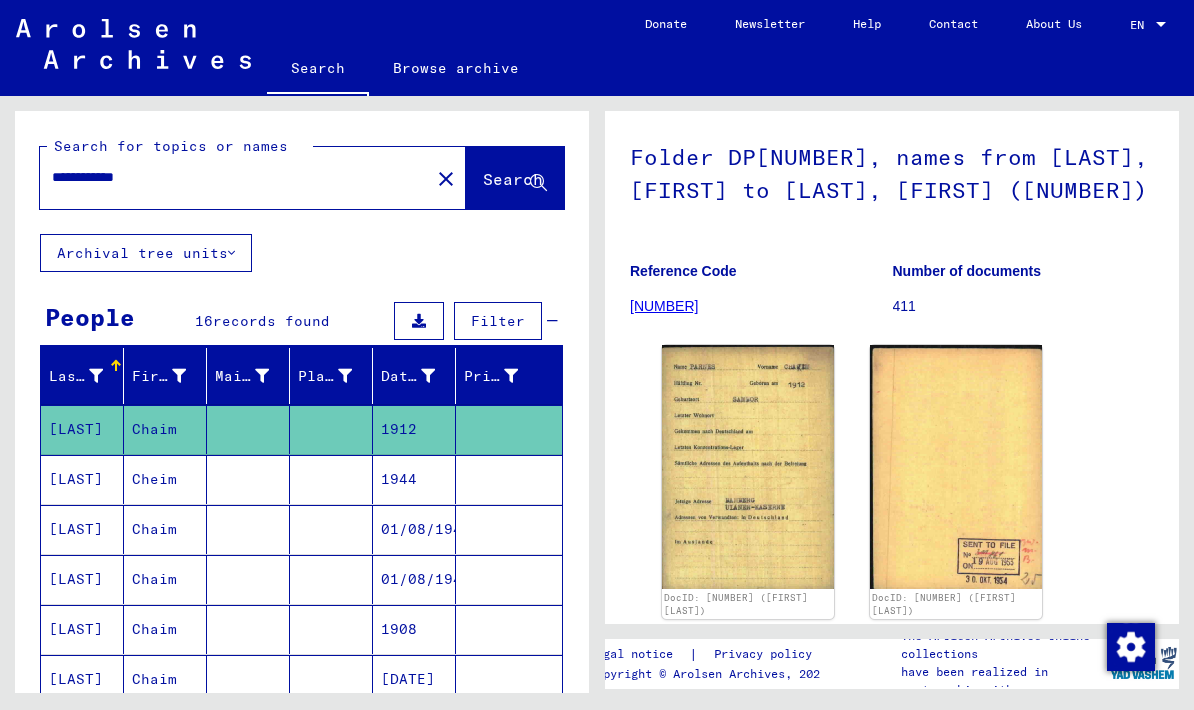 click on "**********" at bounding box center (235, 177) 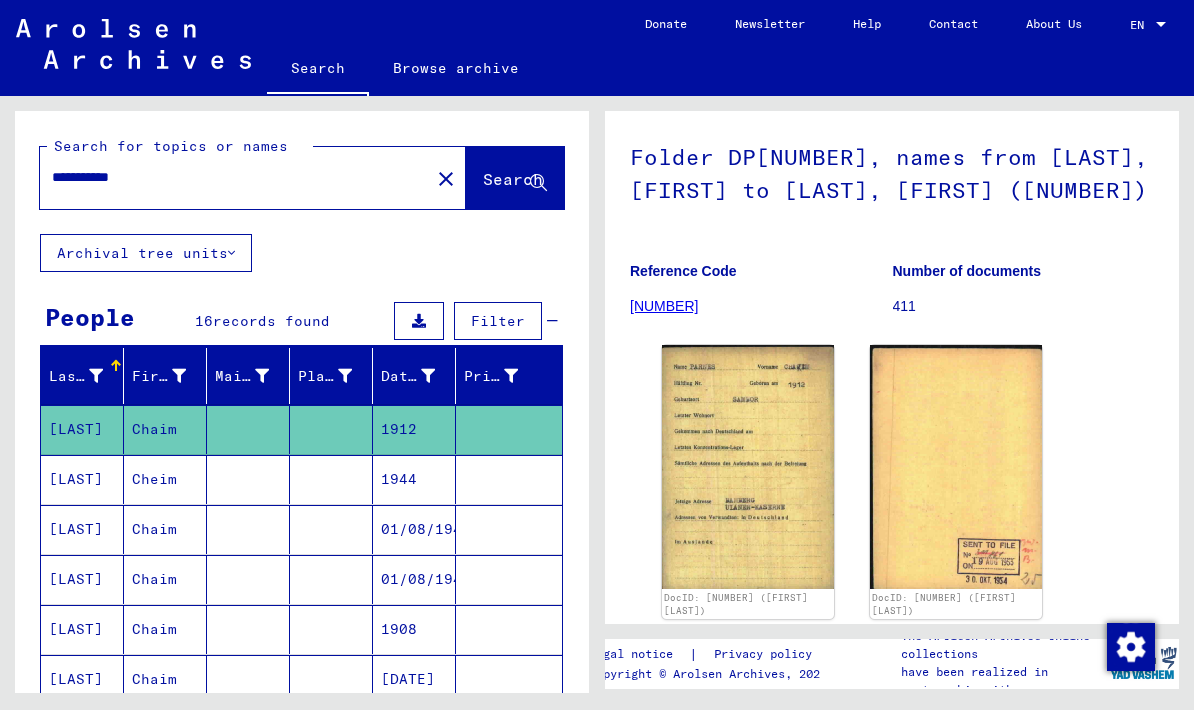 type on "**********" 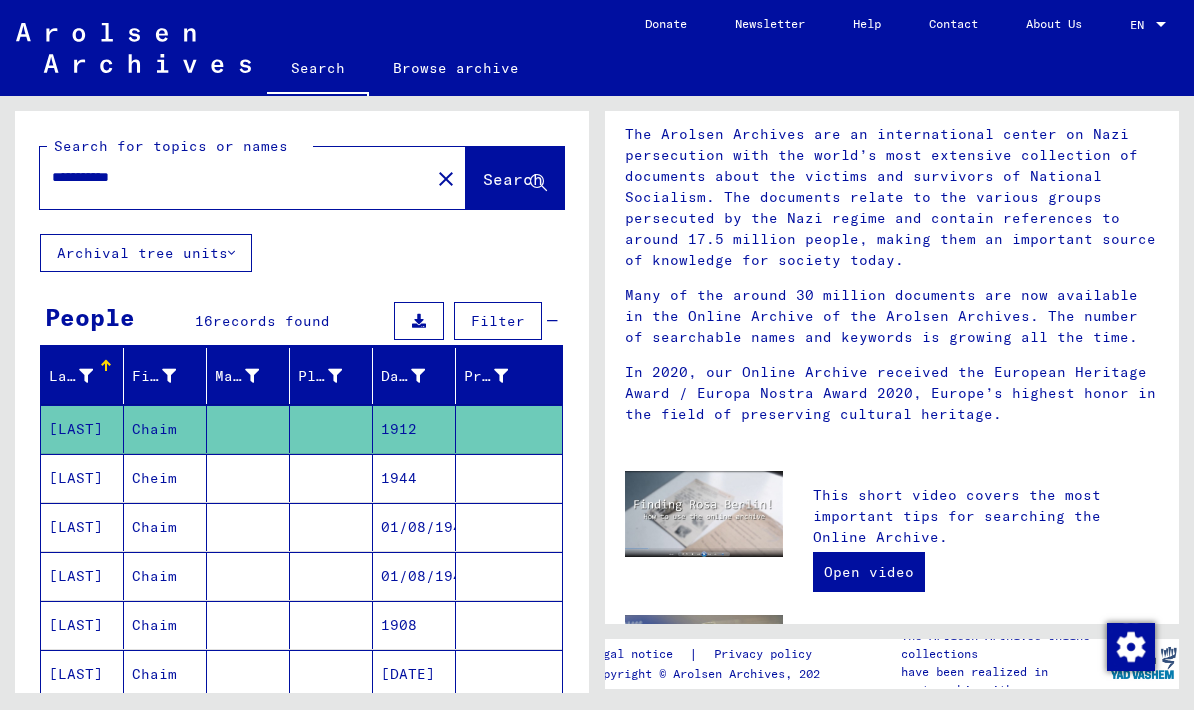 scroll, scrollTop: 0, scrollLeft: 0, axis: both 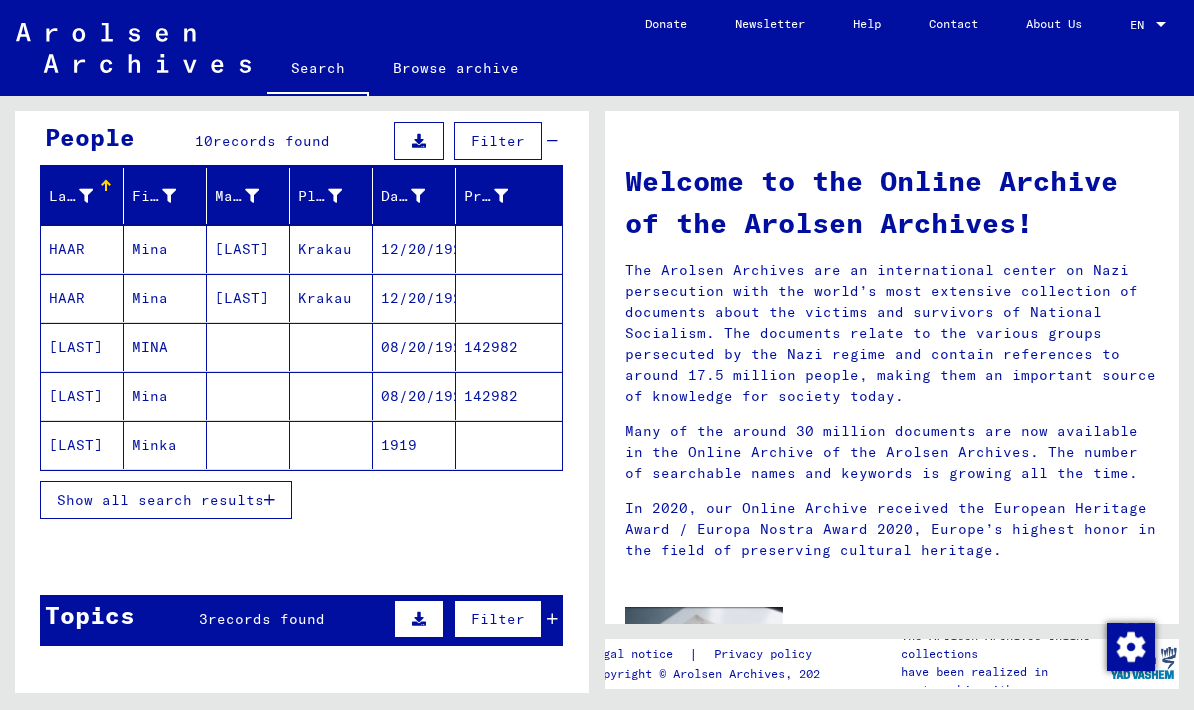 click on "[LAST]" at bounding box center [82, 396] 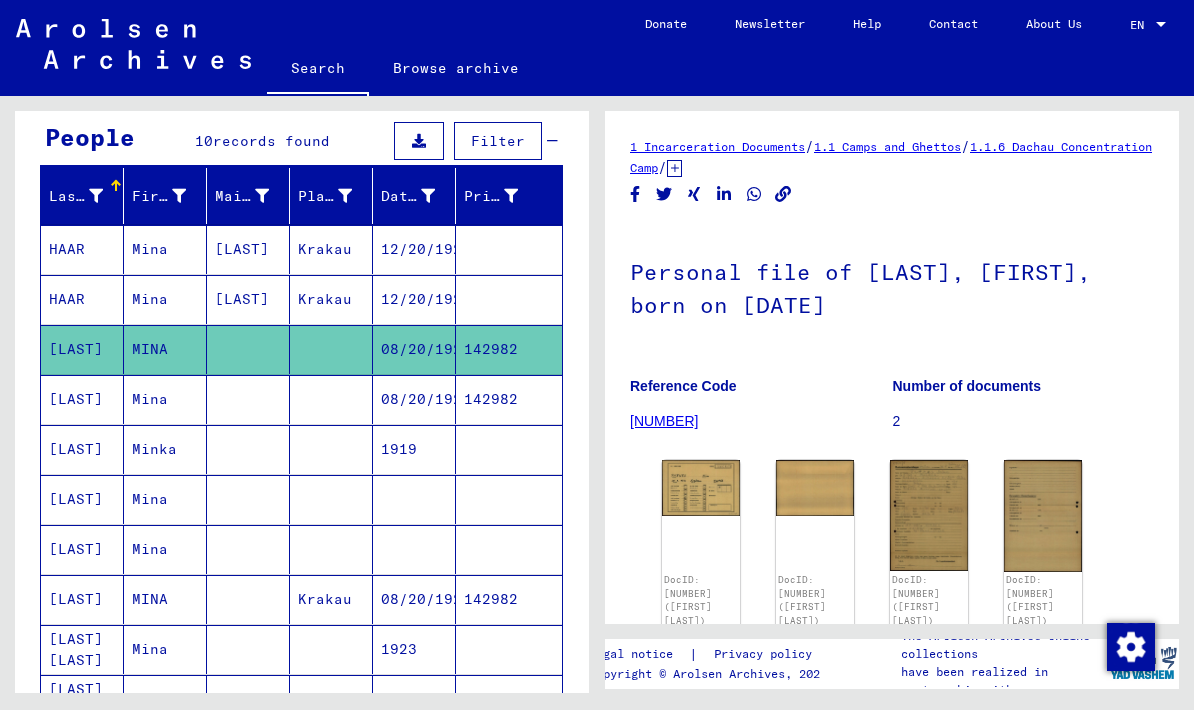 scroll, scrollTop: 0, scrollLeft: 0, axis: both 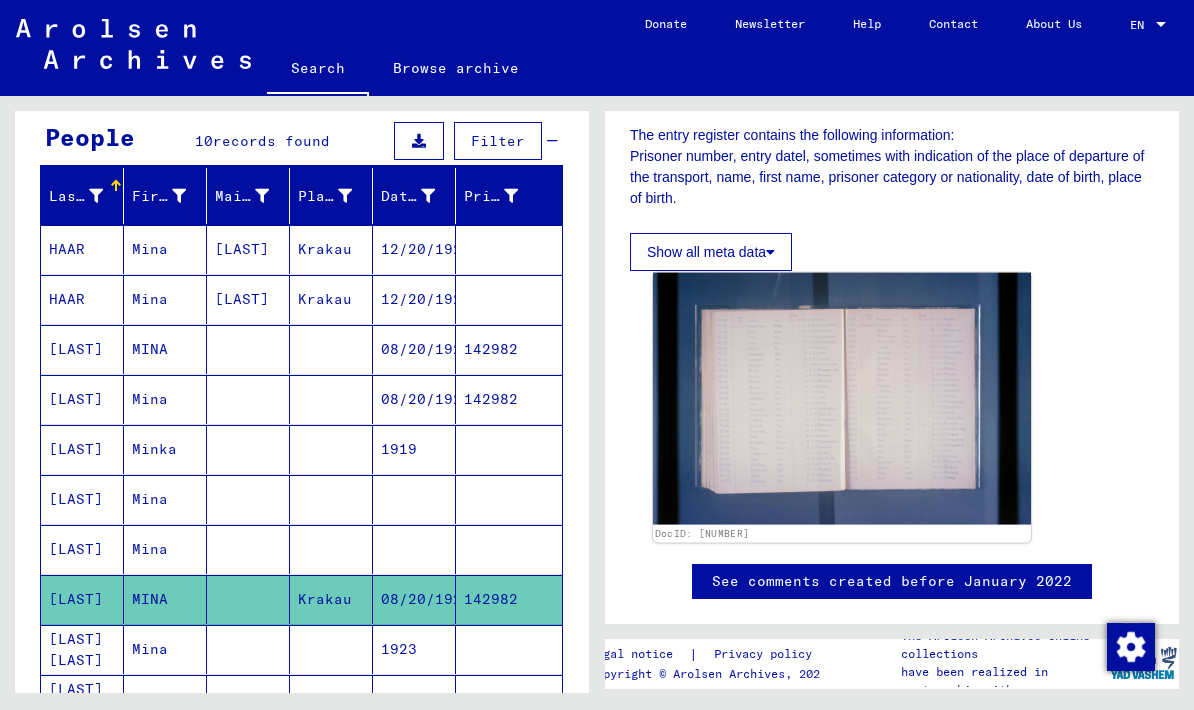 click 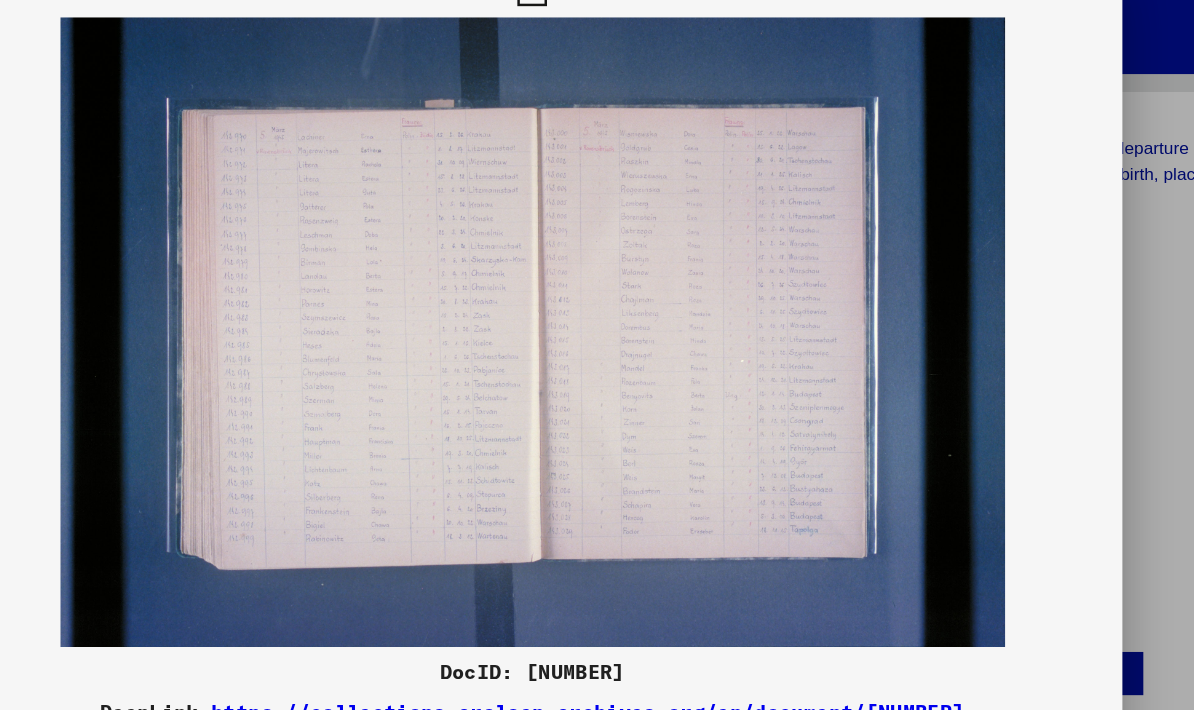 click at bounding box center (596, 305) 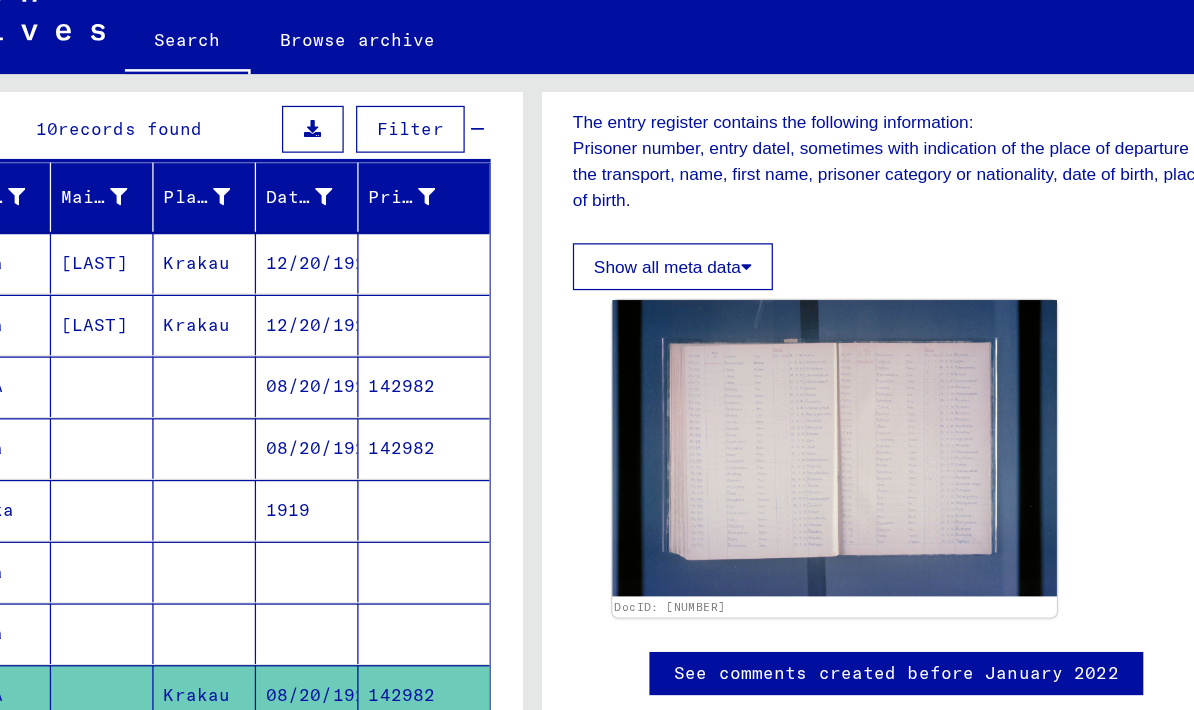 scroll, scrollTop: 0, scrollLeft: 0, axis: both 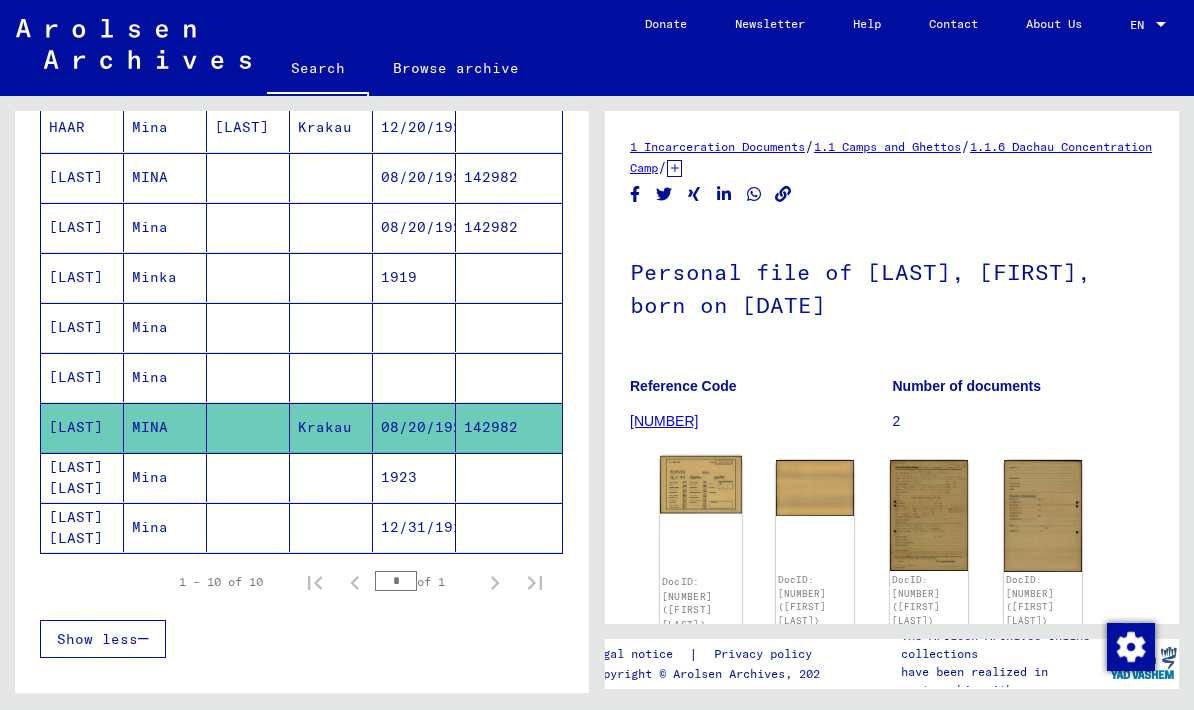click 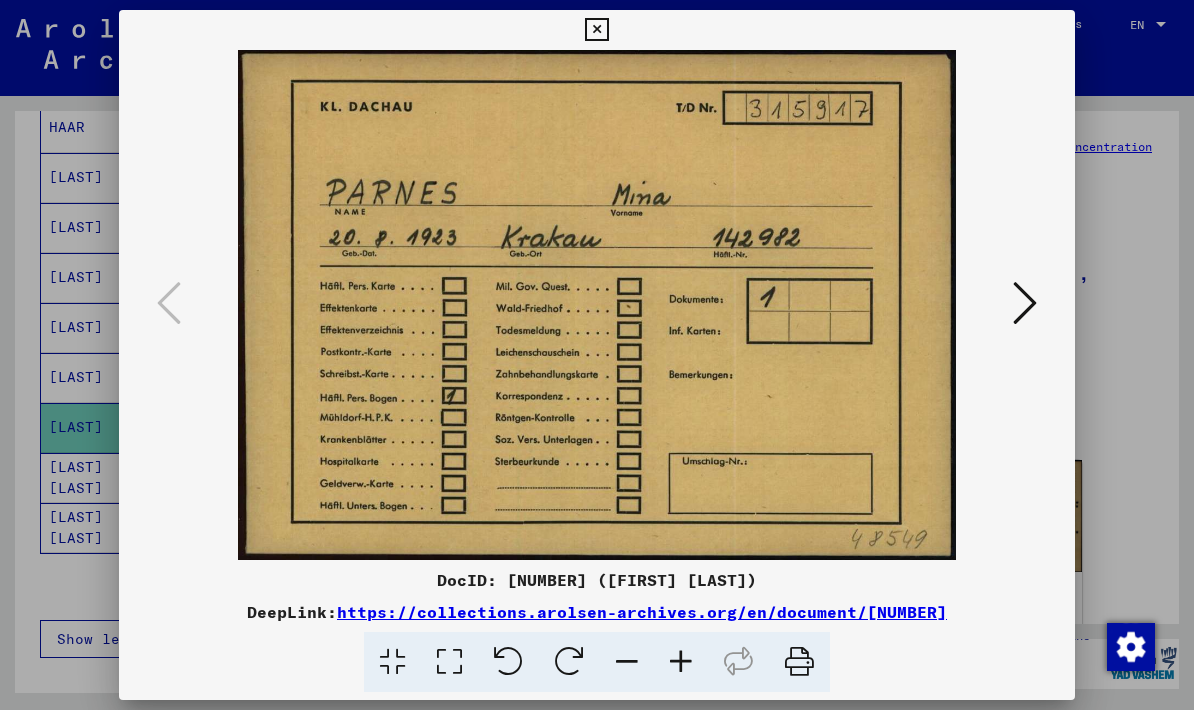 click at bounding box center [596, 30] 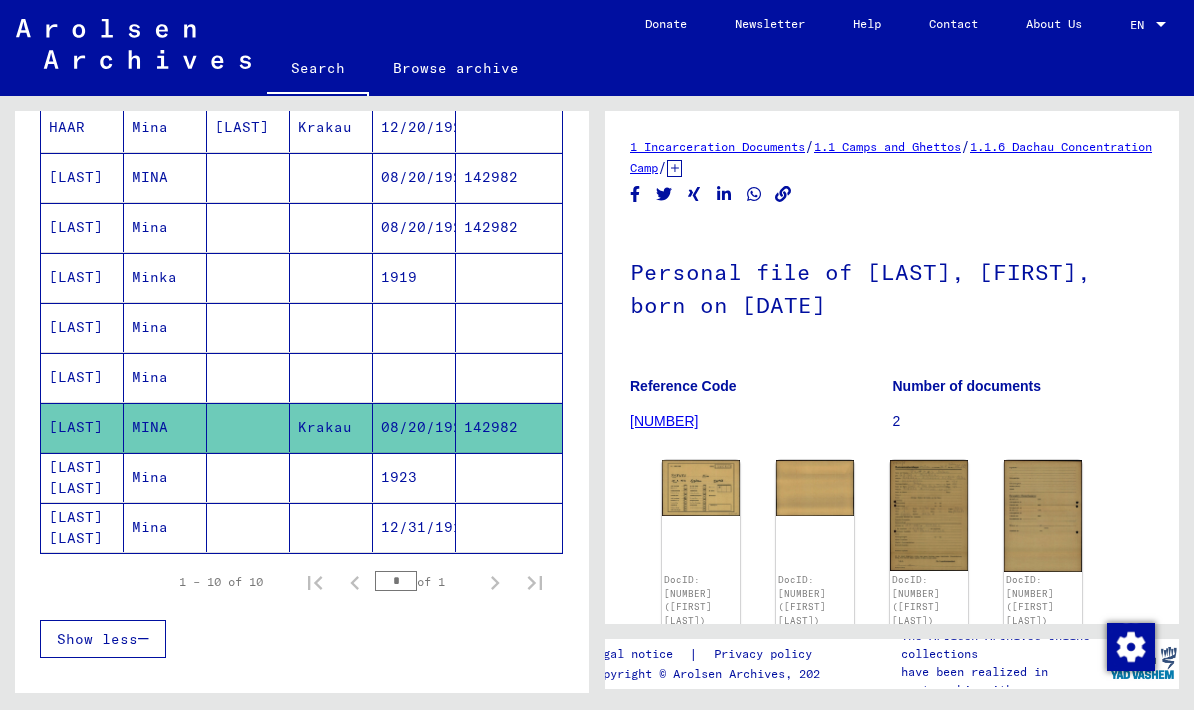 click on "[LAST] [LAST]" at bounding box center (82, 527) 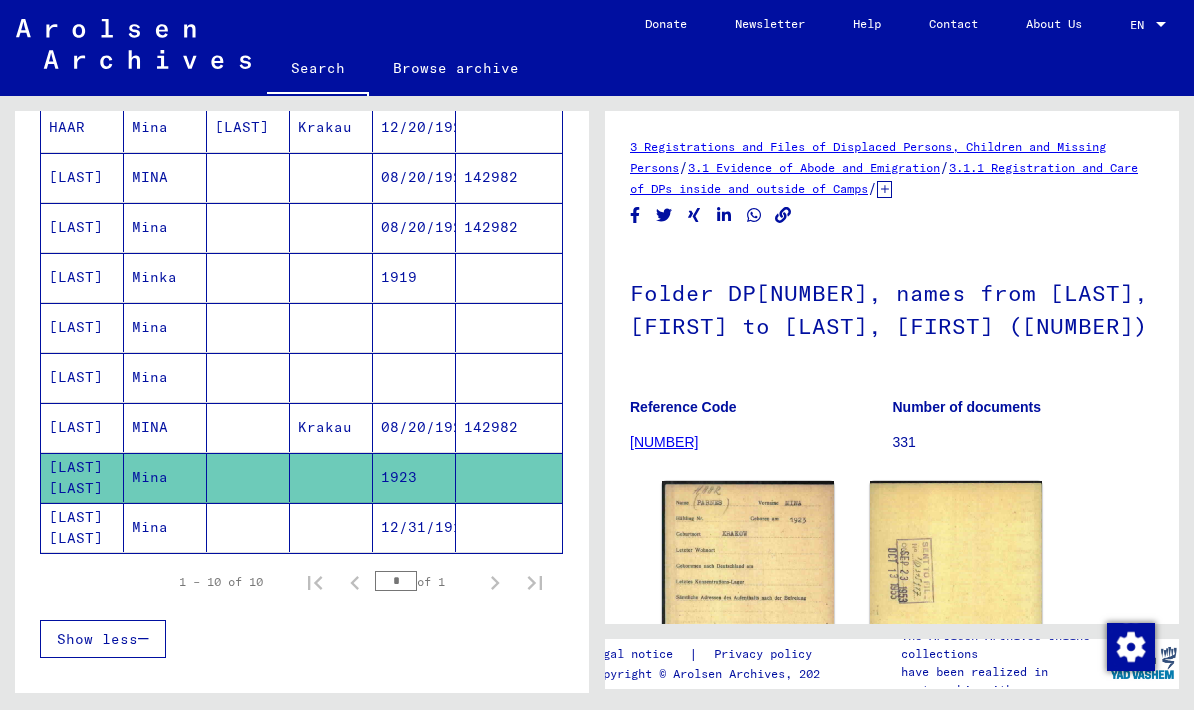 scroll, scrollTop: 0, scrollLeft: 0, axis: both 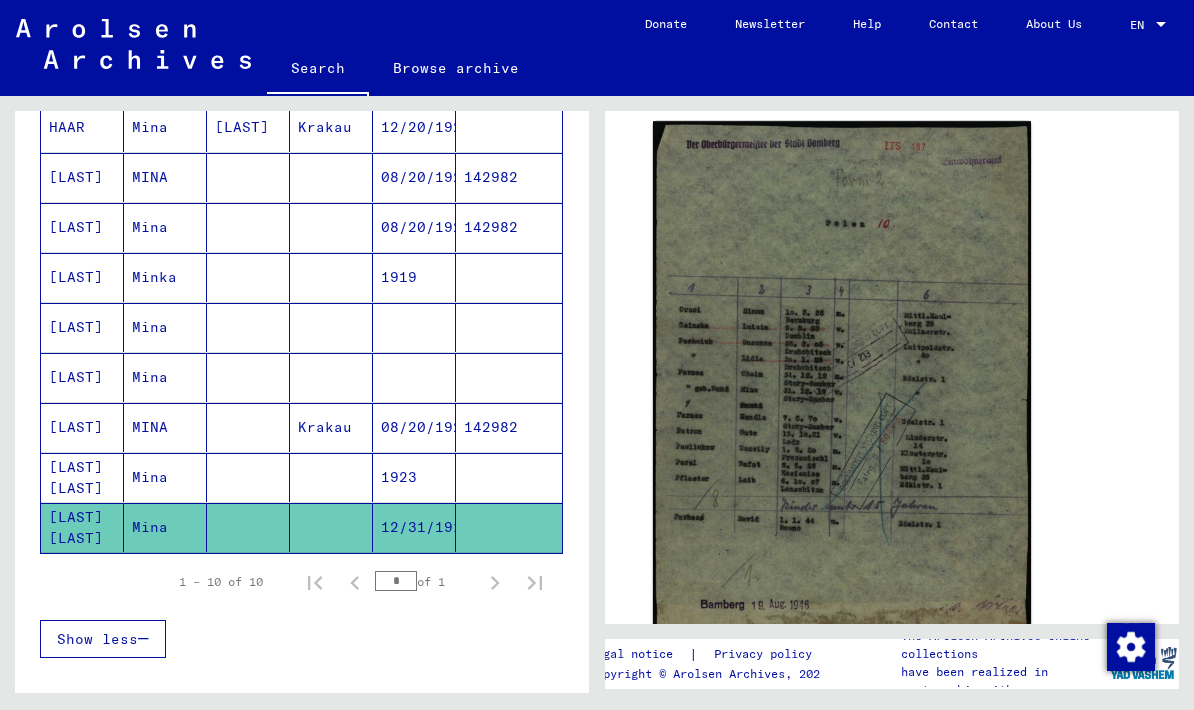 click 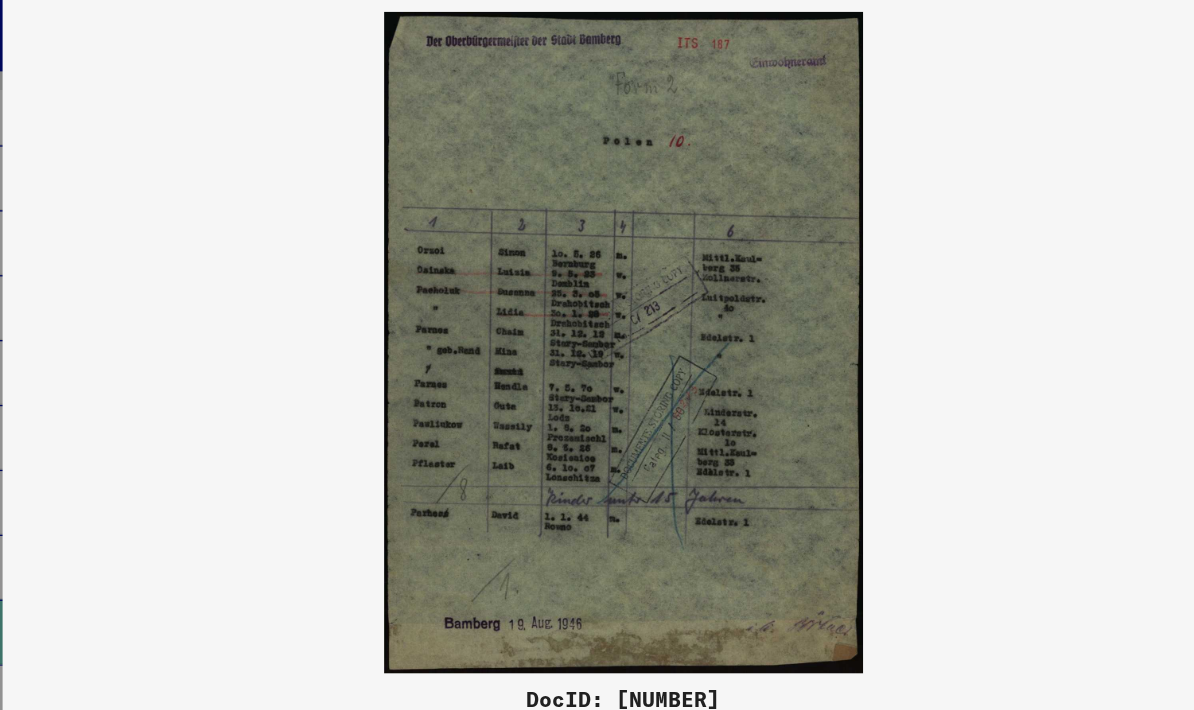 scroll, scrollTop: 0, scrollLeft: 0, axis: both 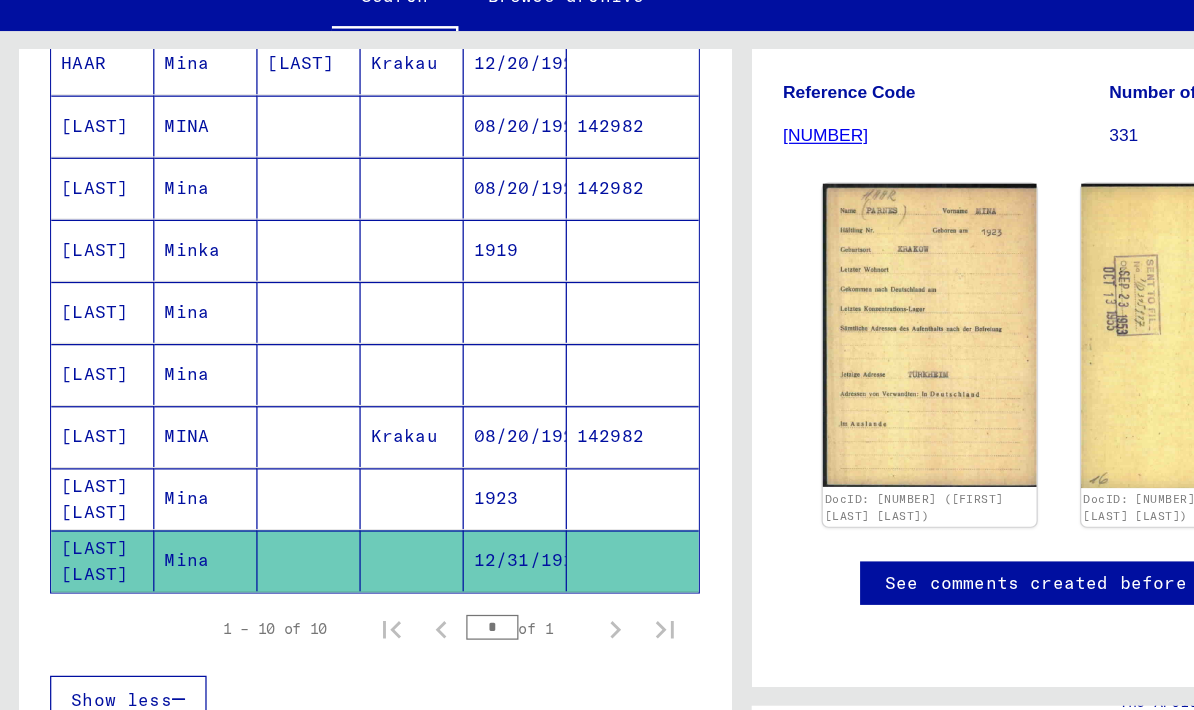 click on "[LAST]" at bounding box center (82, 422) 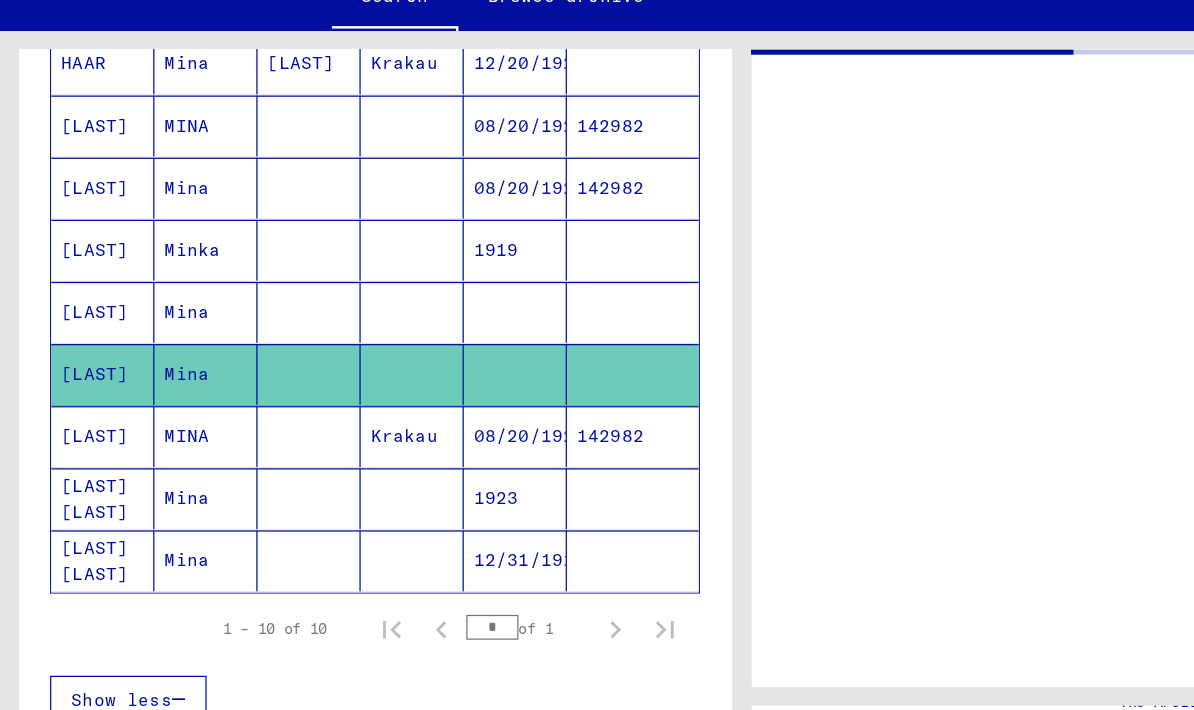 scroll, scrollTop: 0, scrollLeft: 0, axis: both 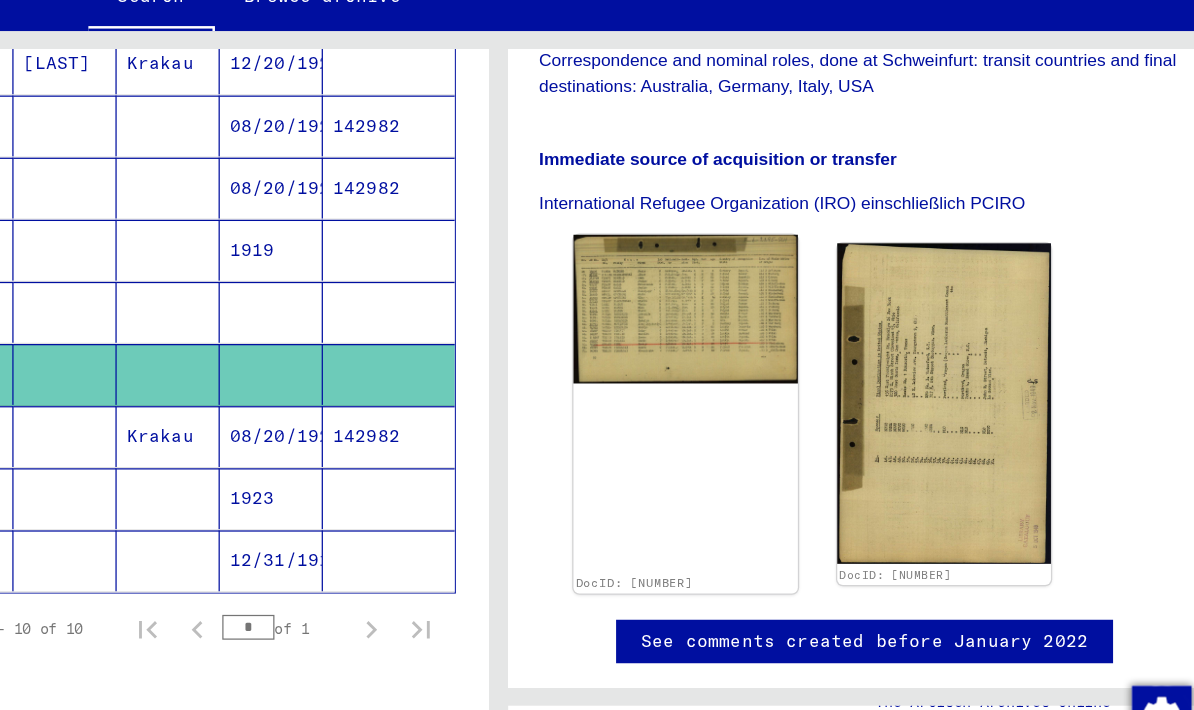 click 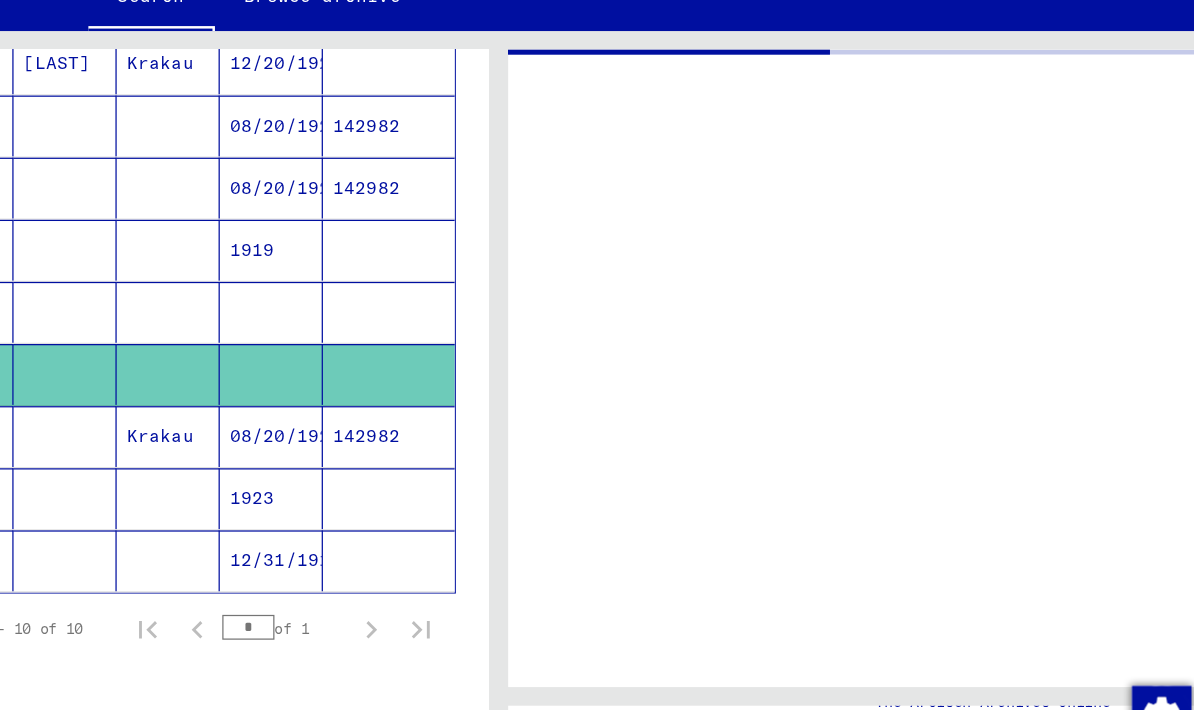 scroll, scrollTop: 0, scrollLeft: 0, axis: both 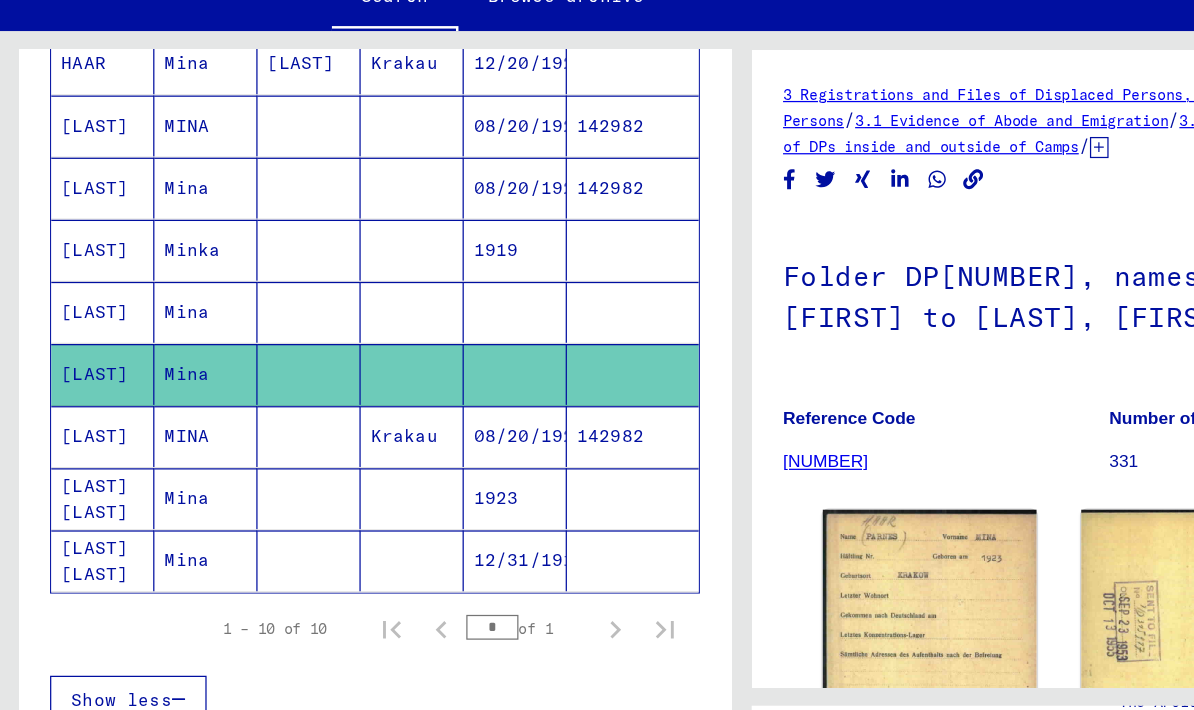 click on "[LAST]" at bounding box center [82, 372] 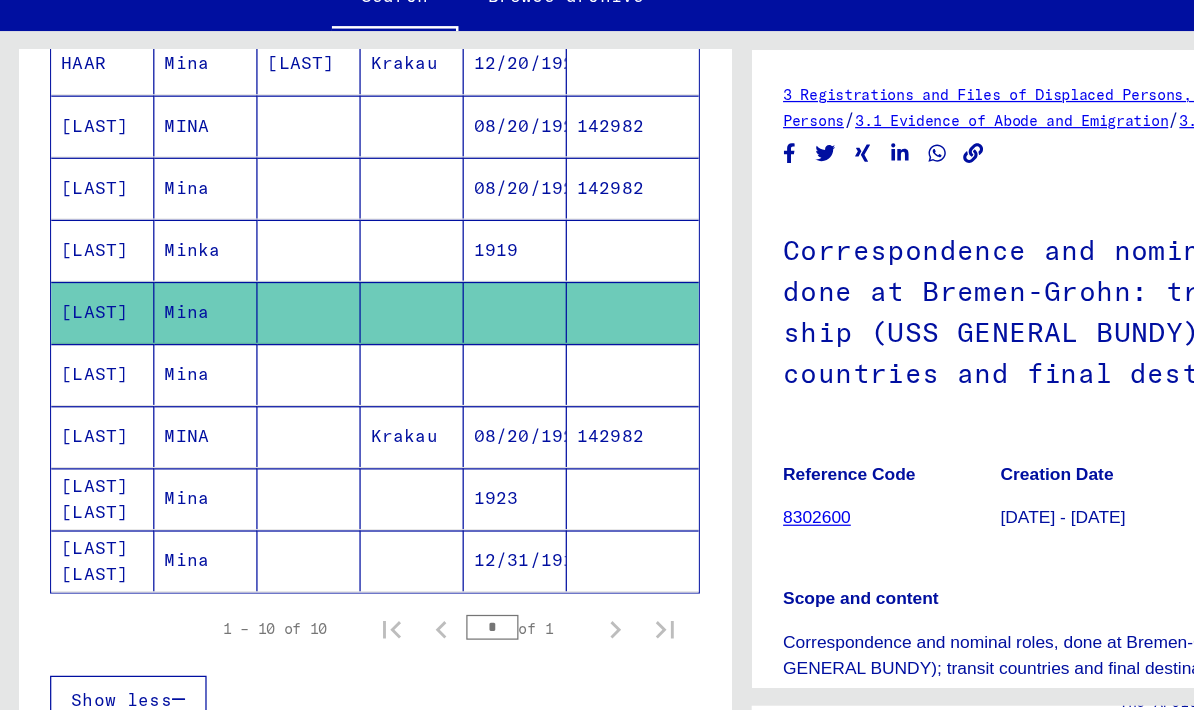 scroll, scrollTop: 0, scrollLeft: 0, axis: both 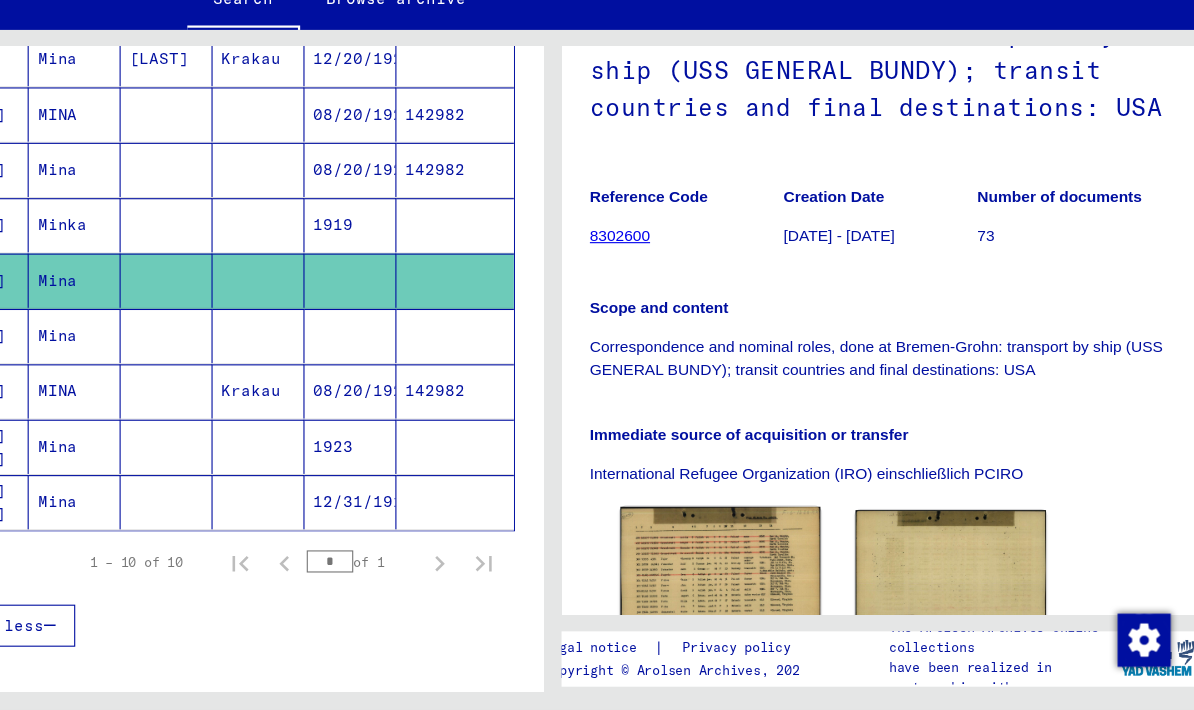click 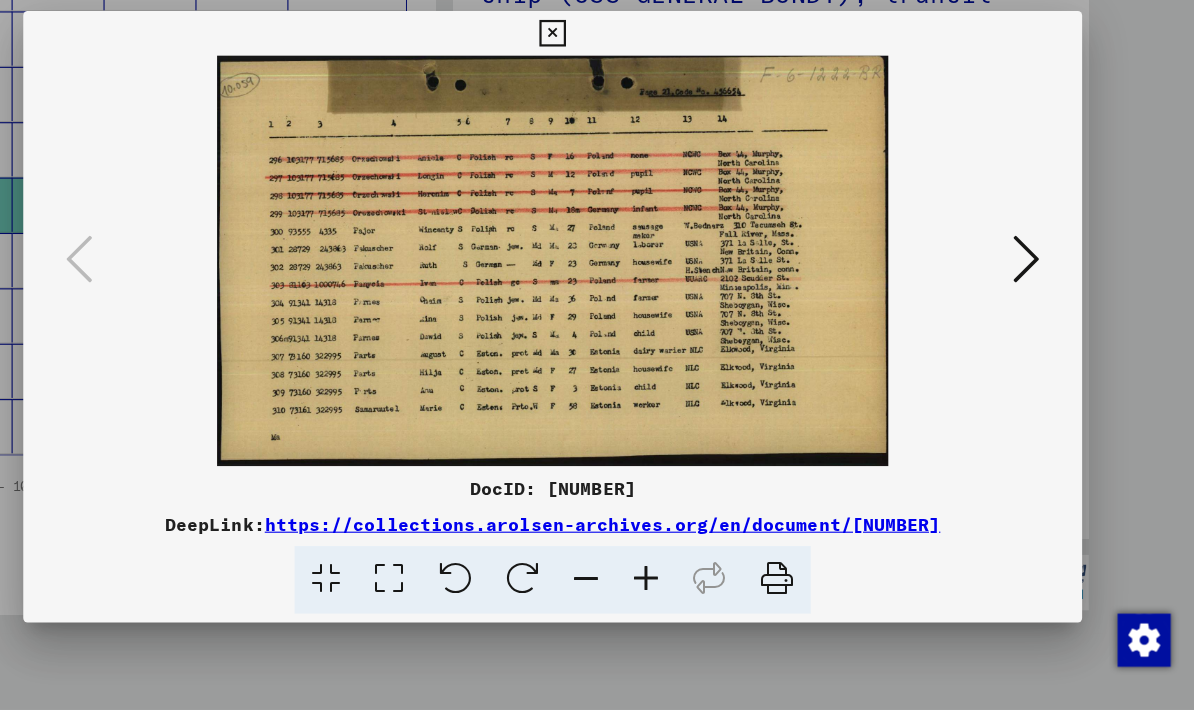 click at bounding box center [596, 99] 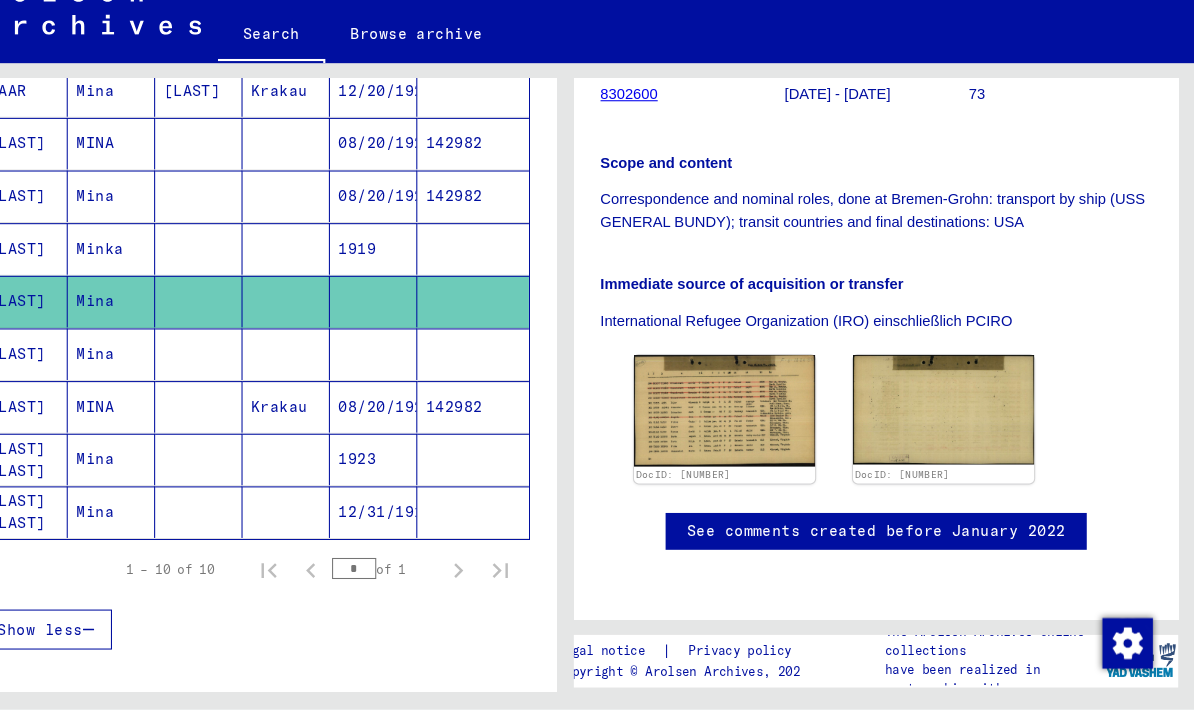 scroll, scrollTop: 698, scrollLeft: 0, axis: vertical 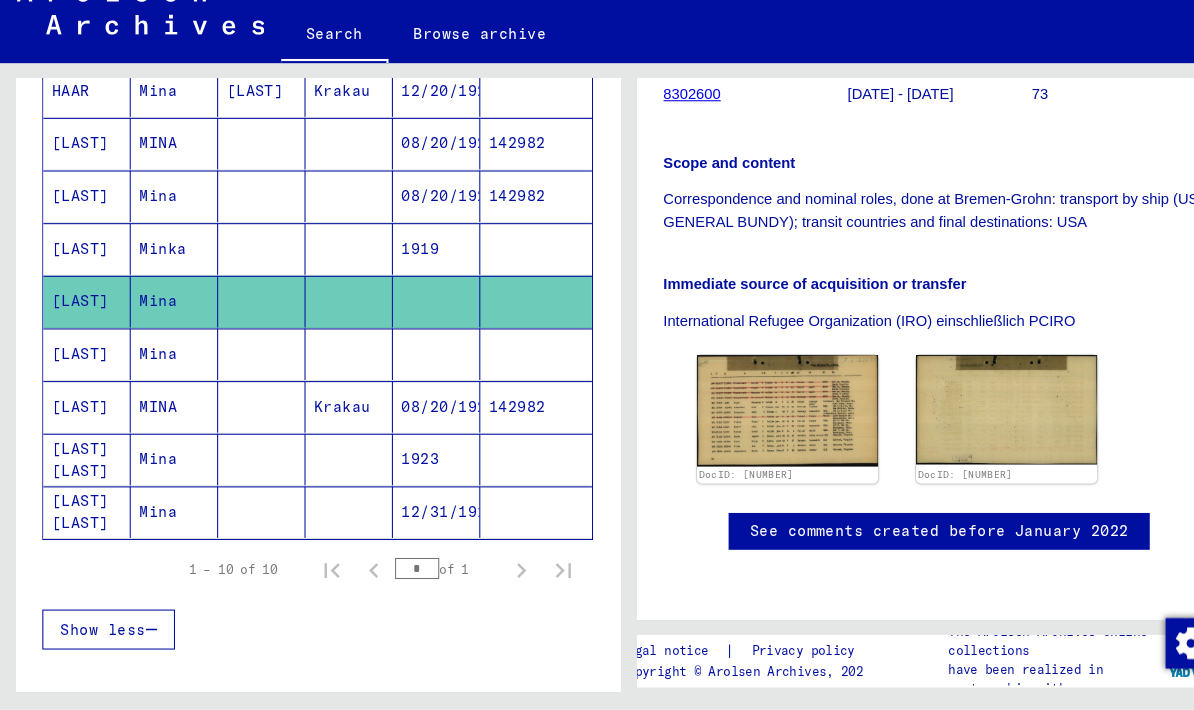 click on "[LAST]" at bounding box center (82, 272) 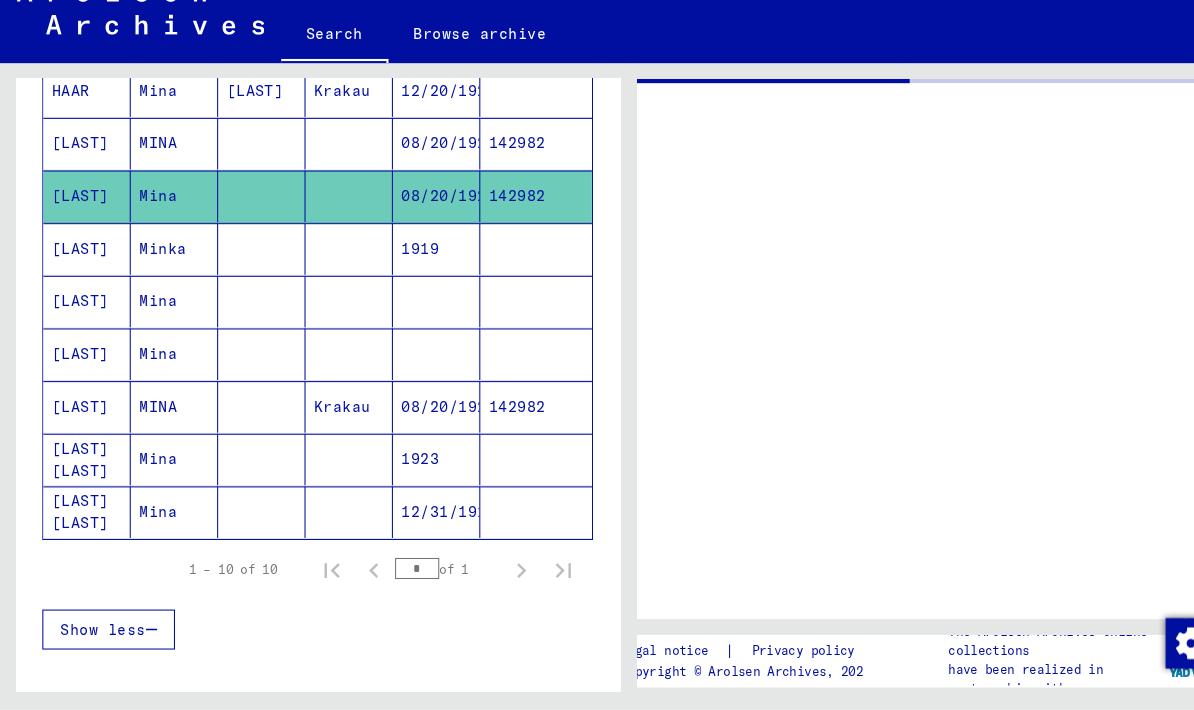 scroll, scrollTop: 0, scrollLeft: 0, axis: both 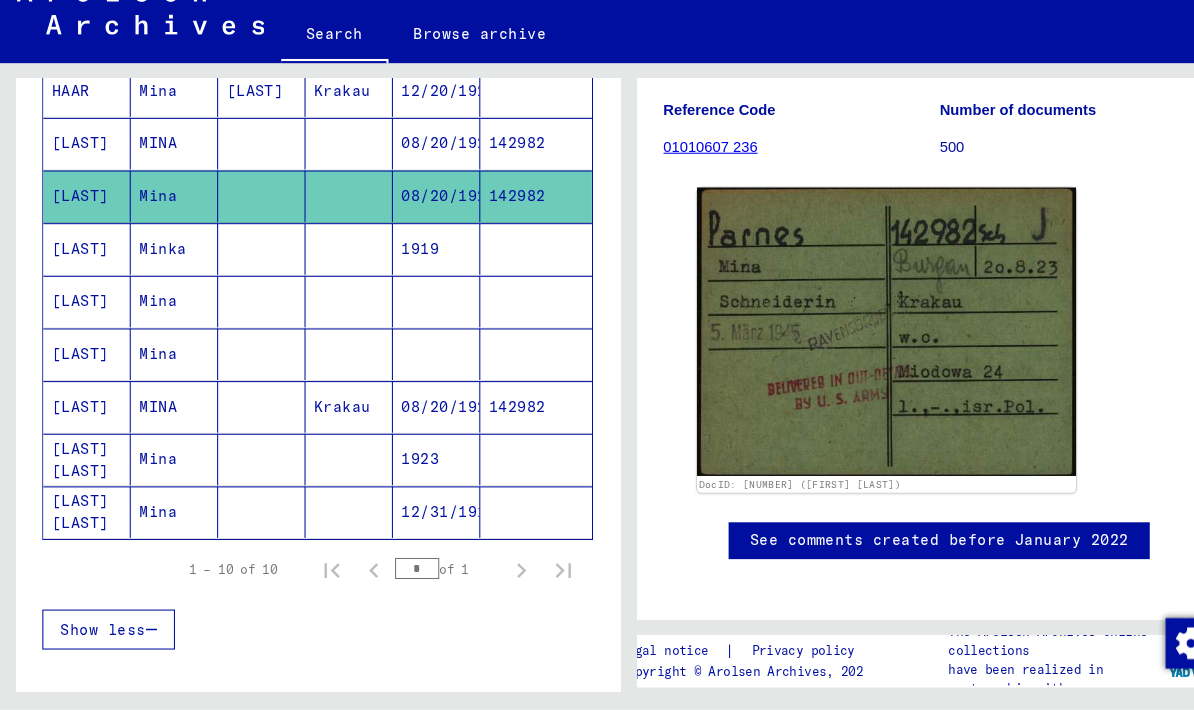 click on "[LAST]" at bounding box center (82, 222) 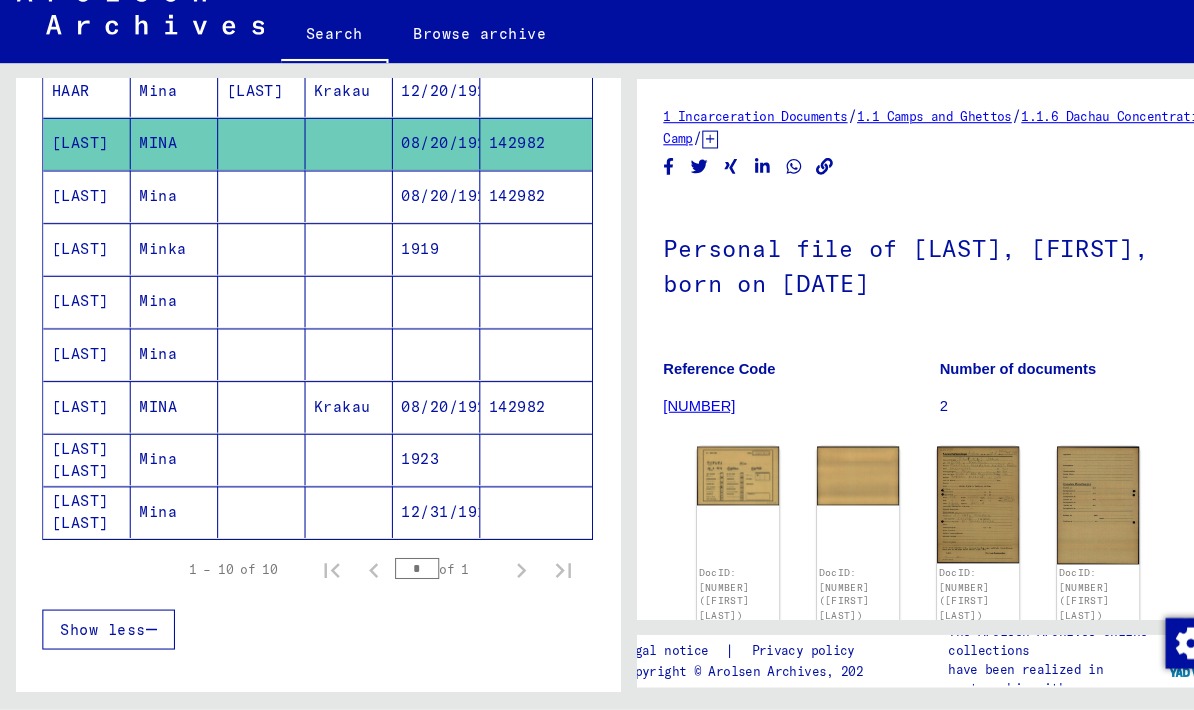 scroll, scrollTop: 0, scrollLeft: 0, axis: both 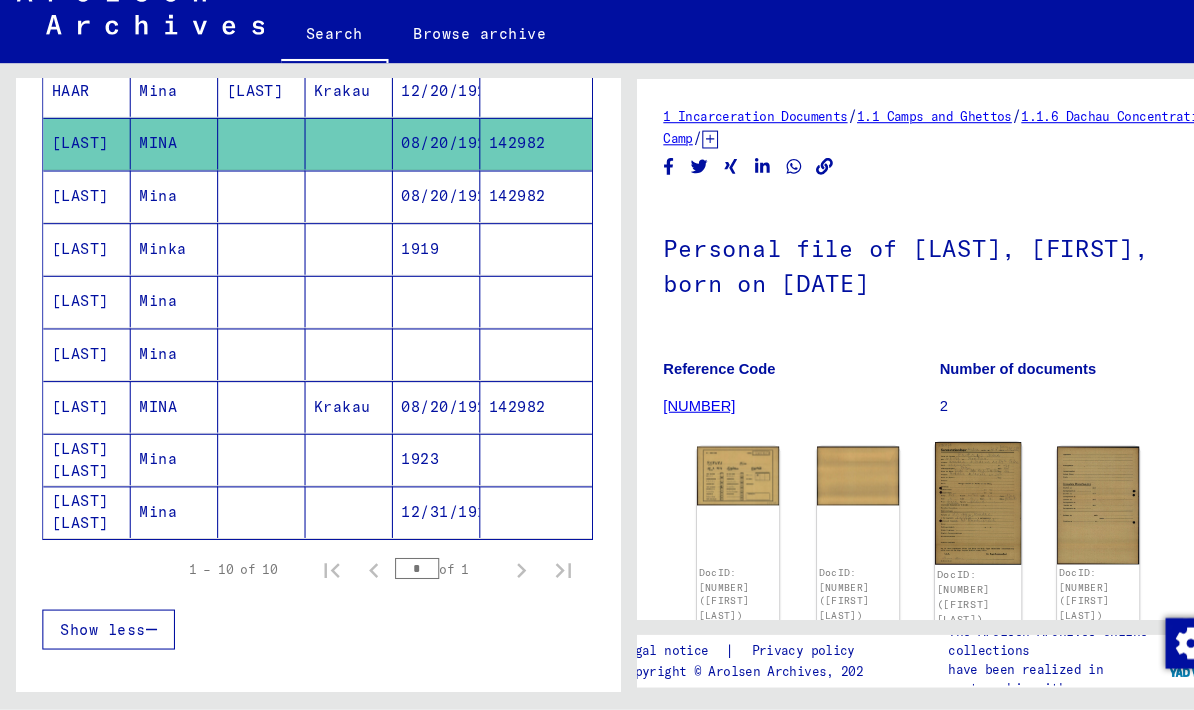 click 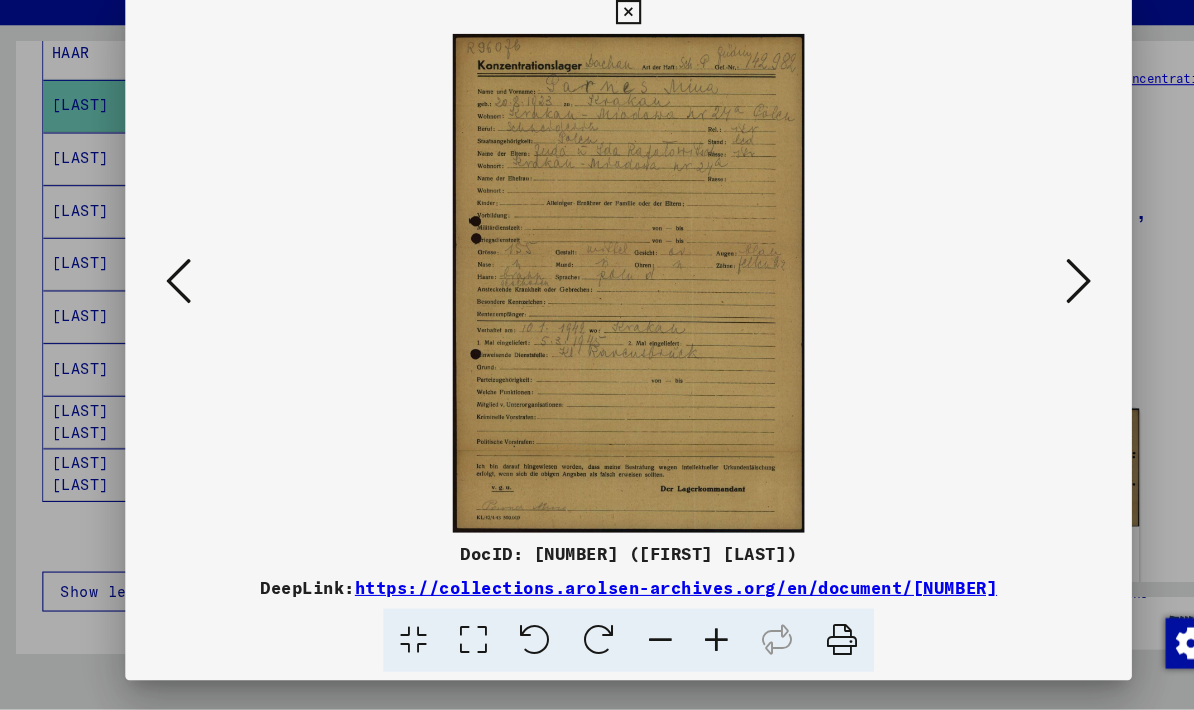 click at bounding box center [596, 48] 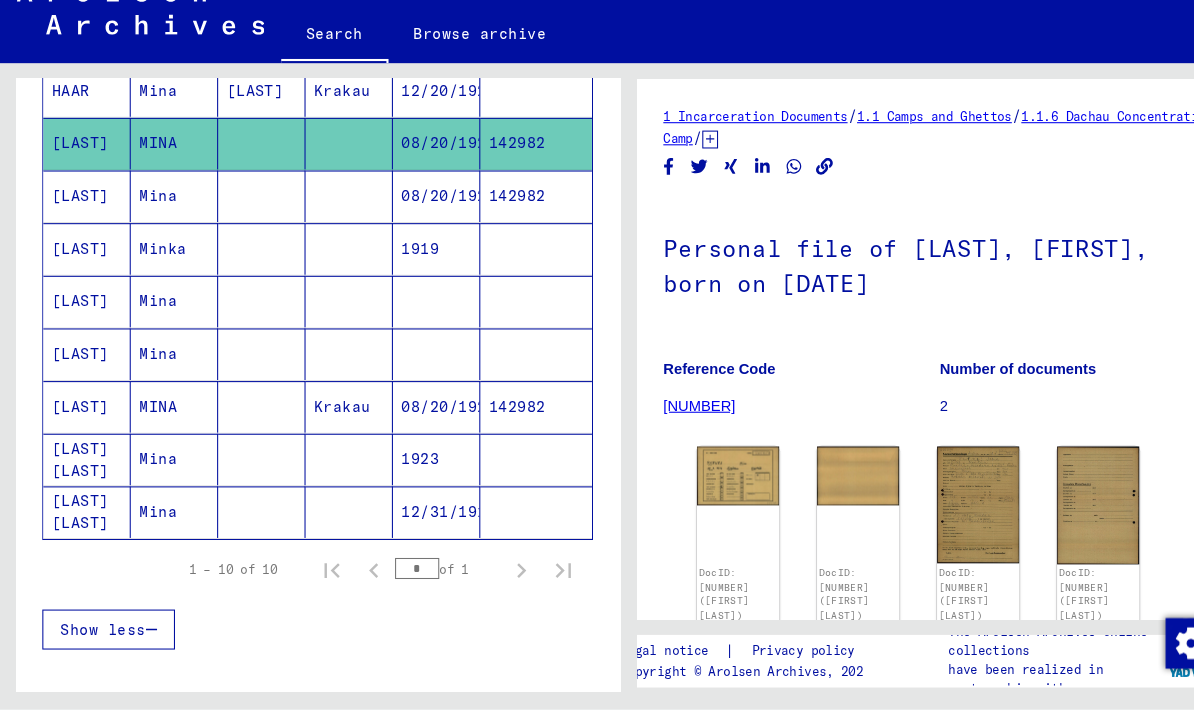 click on "[LAST] [LAST]" 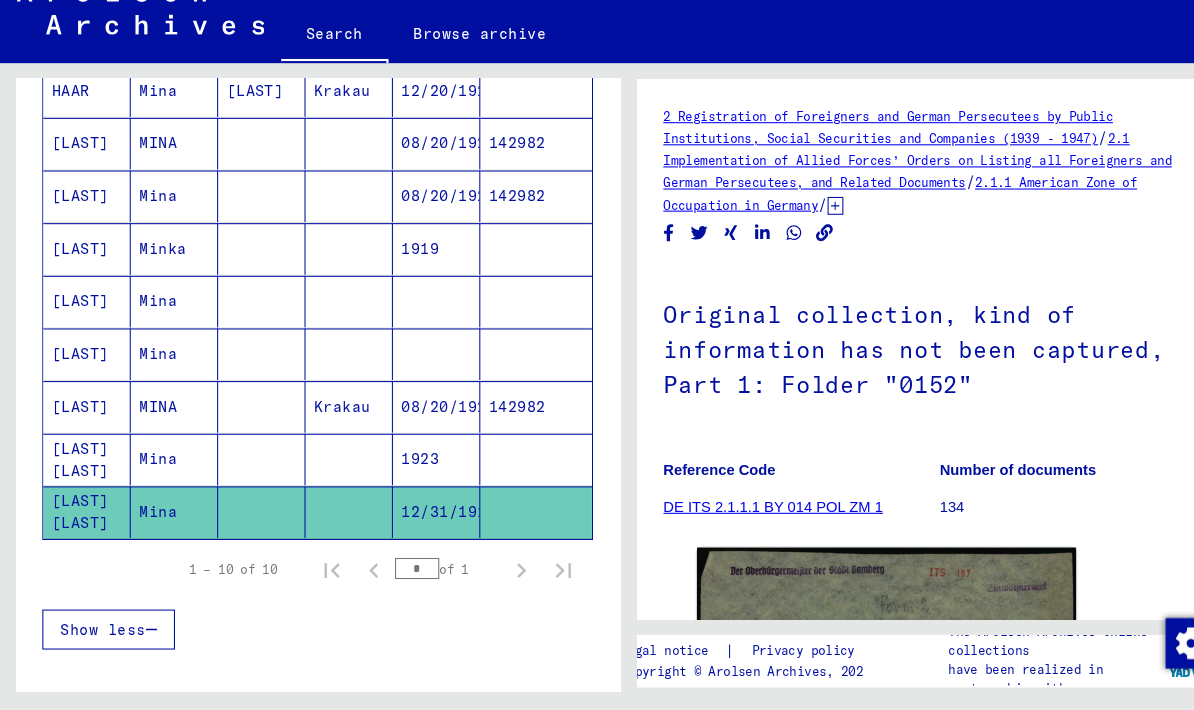 scroll, scrollTop: 0, scrollLeft: 0, axis: both 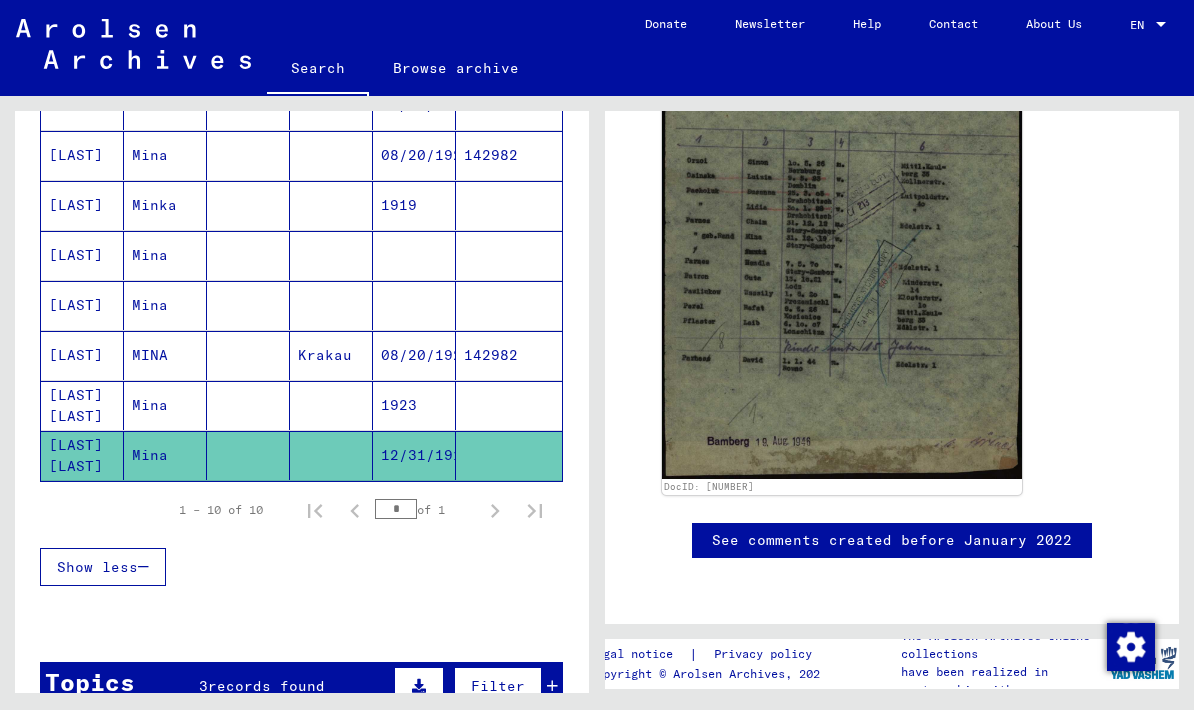 click on "[LAST]" at bounding box center [82, 355] 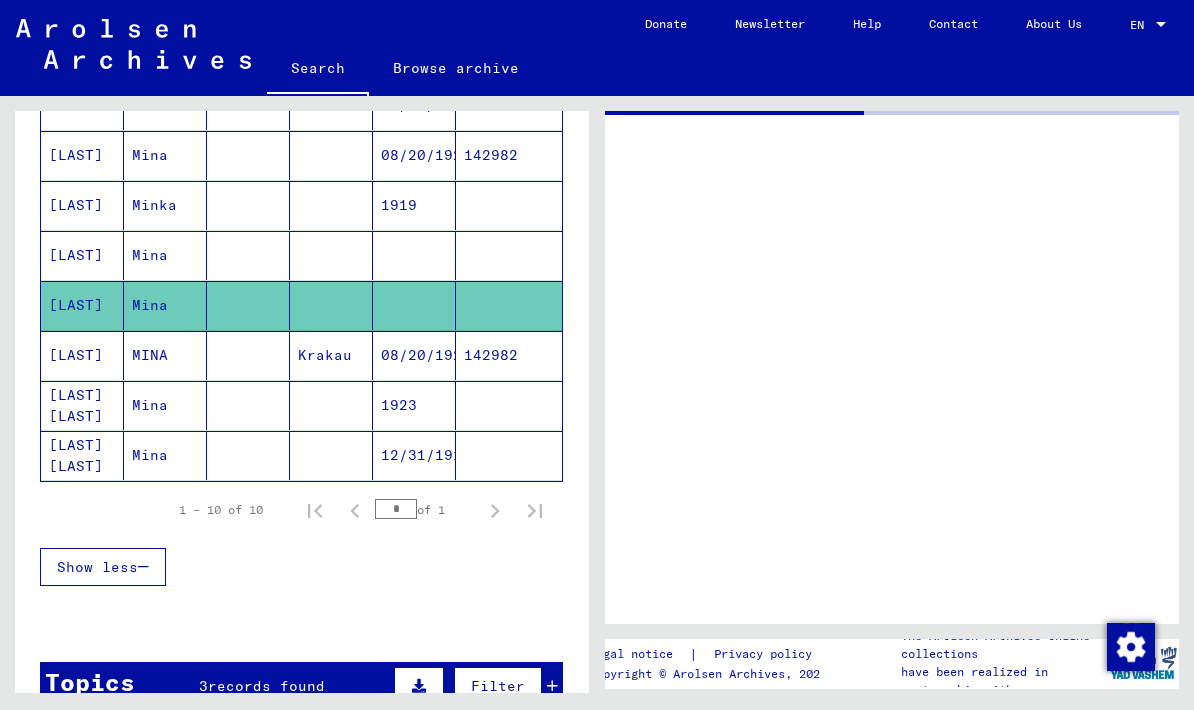 scroll, scrollTop: 0, scrollLeft: 0, axis: both 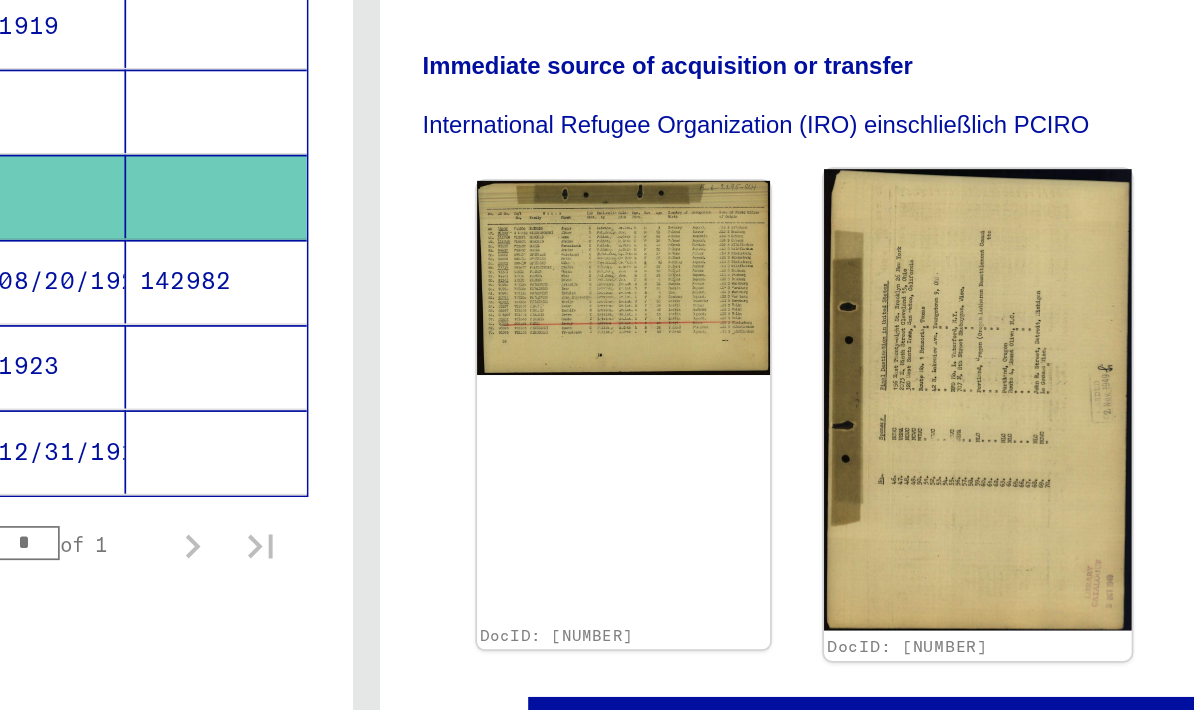 click 